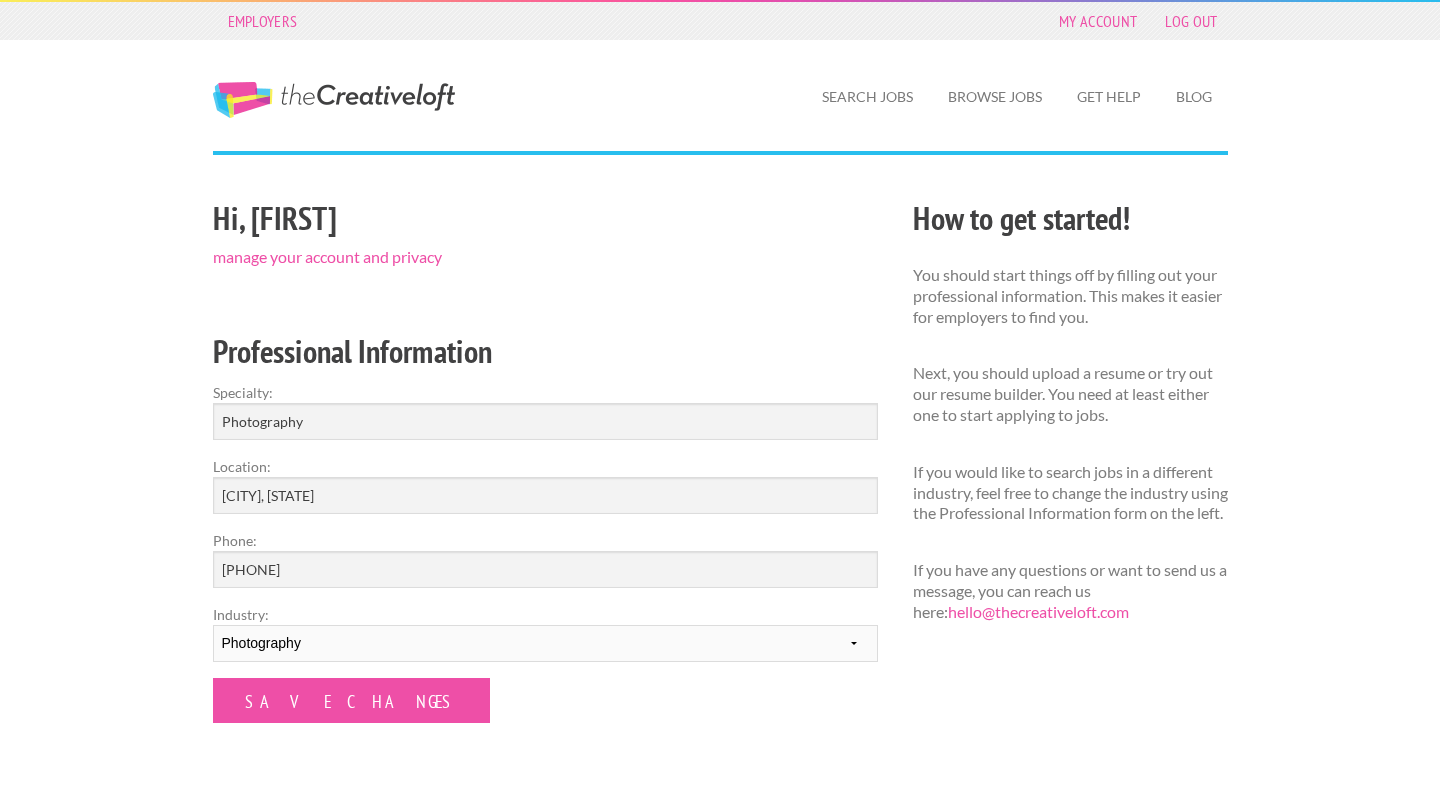 scroll, scrollTop: 0, scrollLeft: 0, axis: both 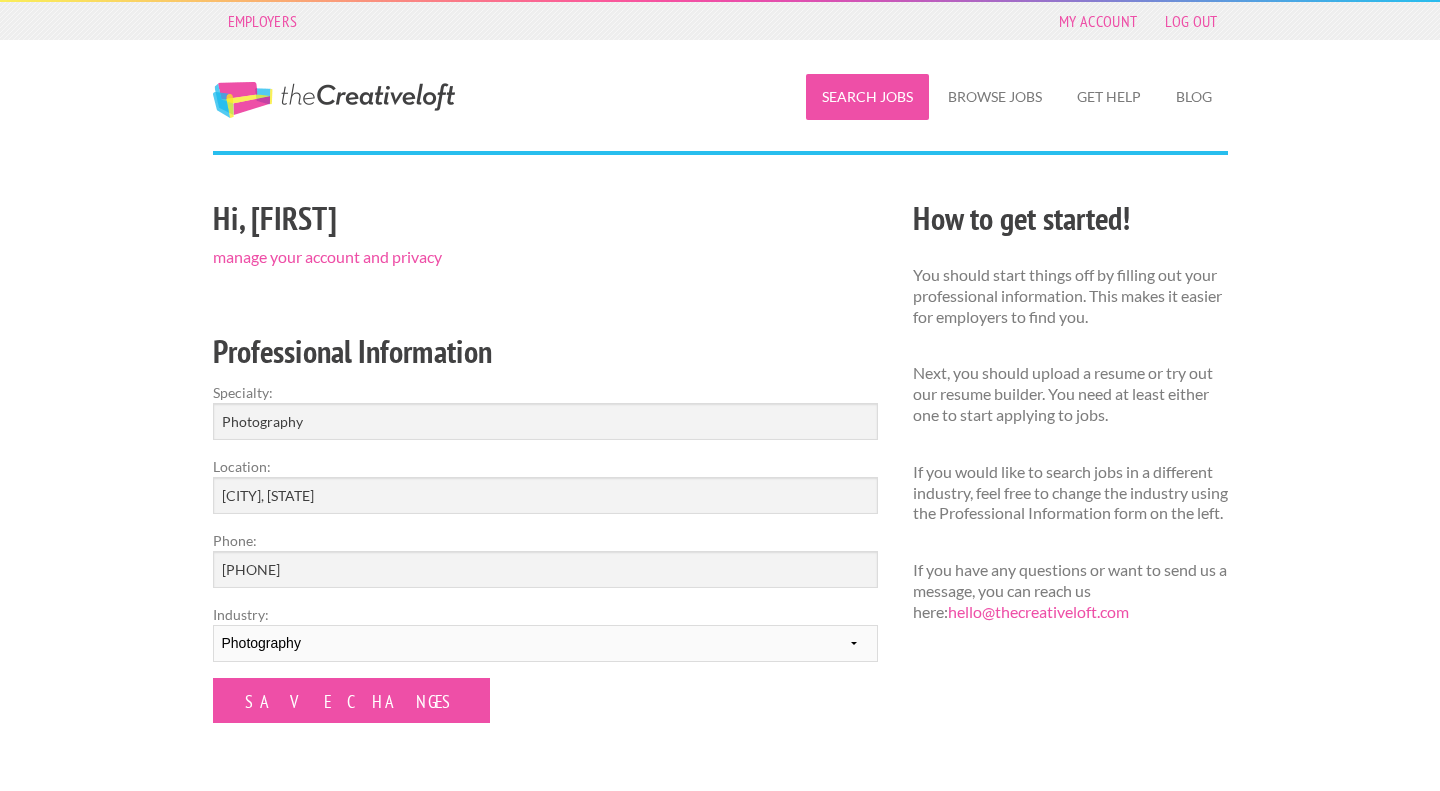 click on "Search Jobs" at bounding box center (867, 97) 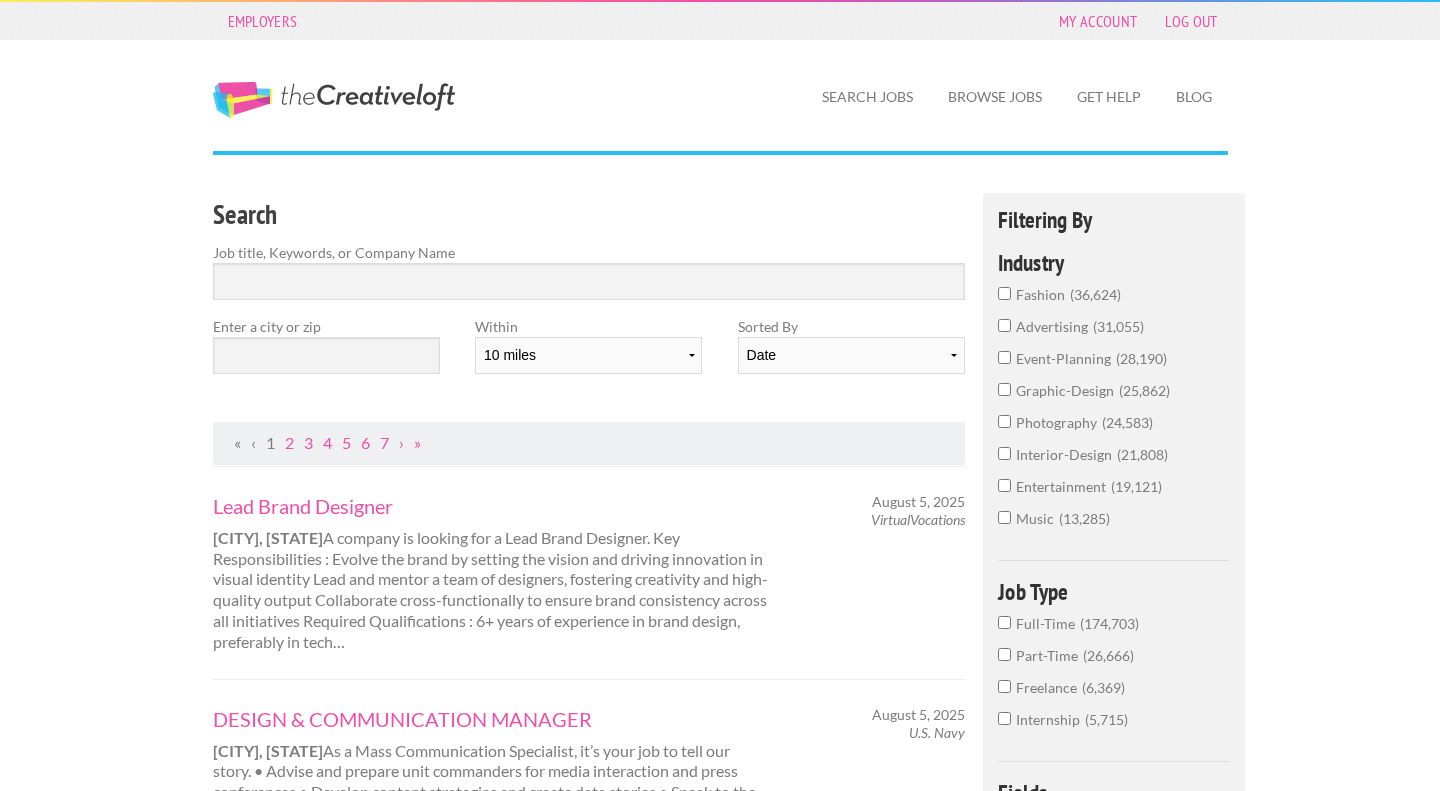 scroll, scrollTop: 0, scrollLeft: 0, axis: both 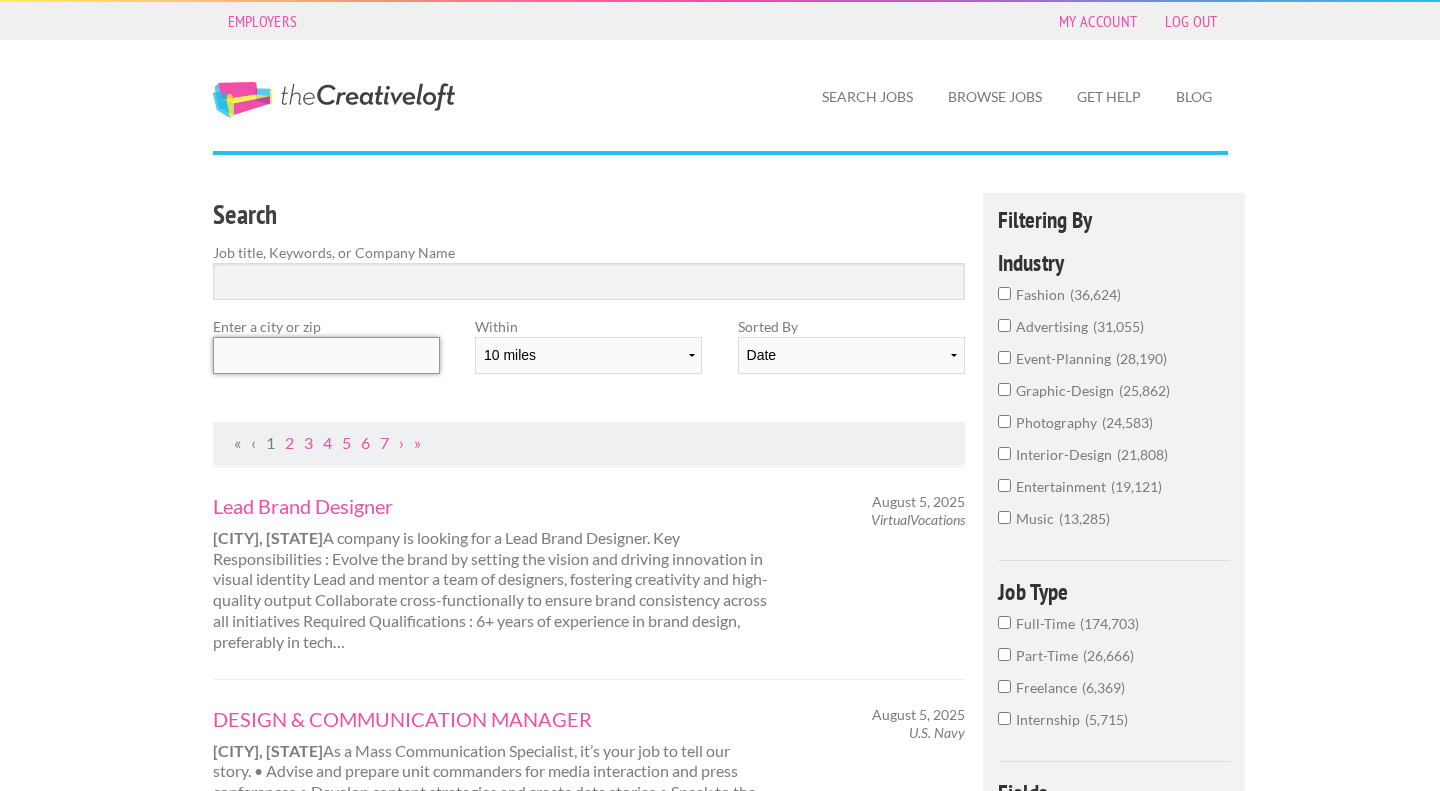 click at bounding box center [326, 355] 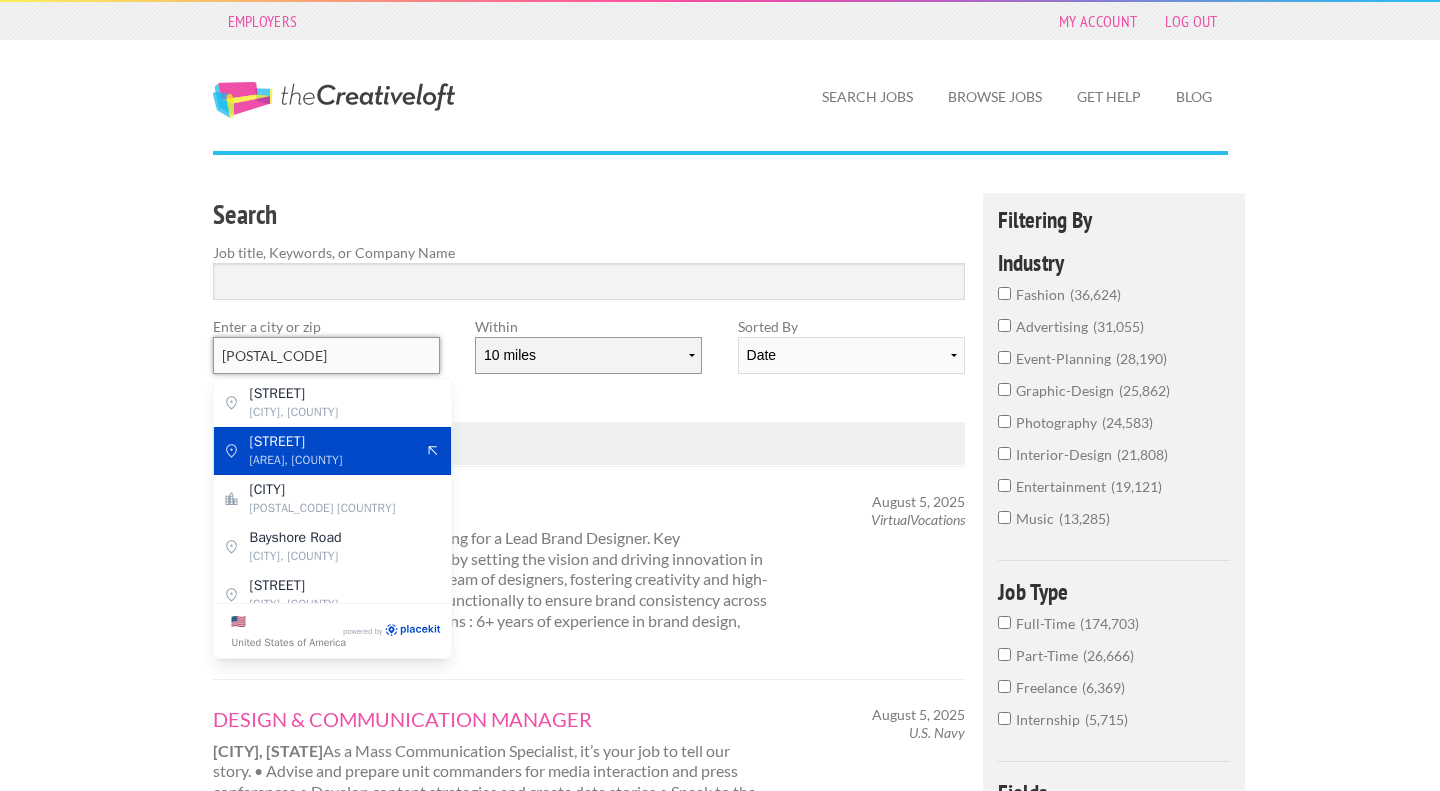 type on "32563" 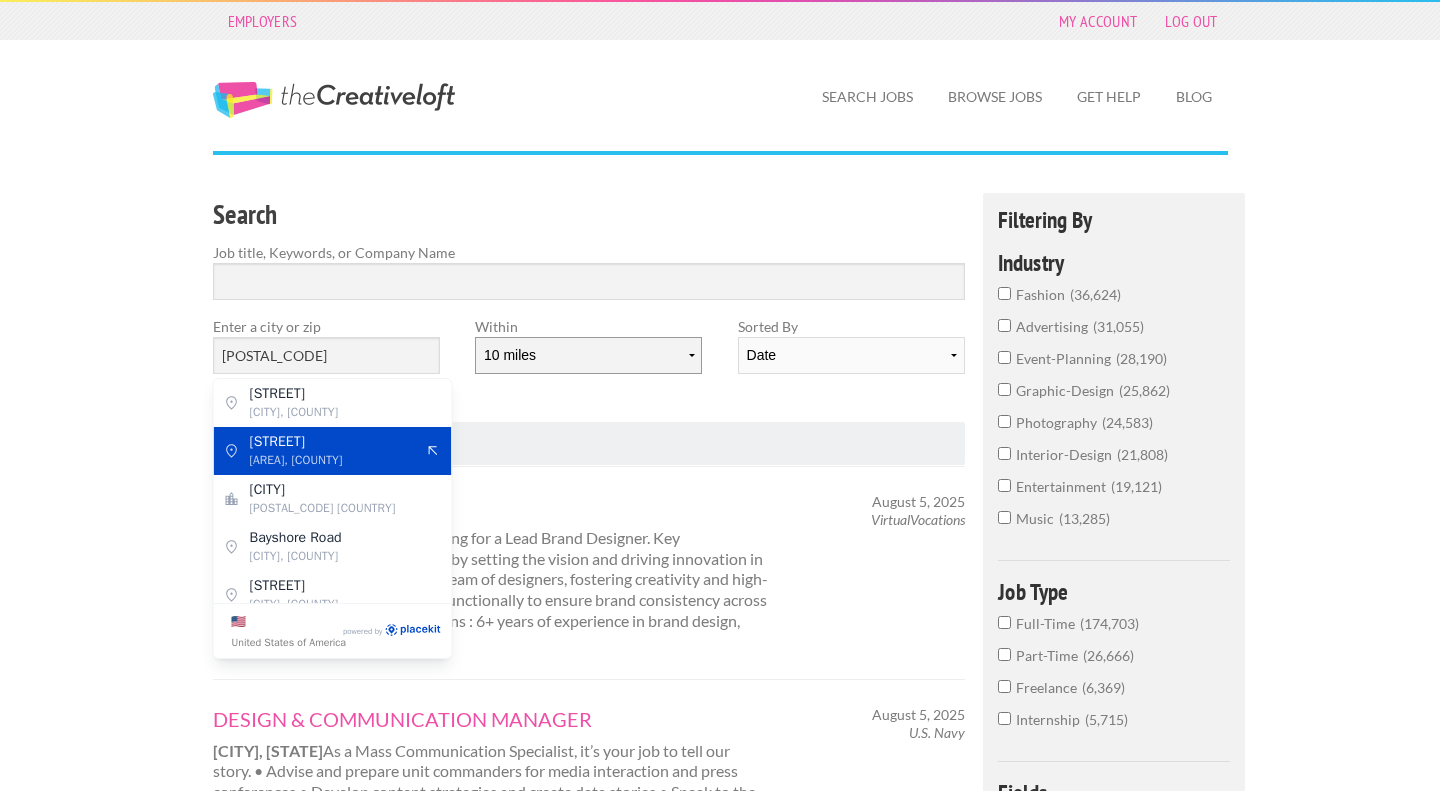 select on "20" 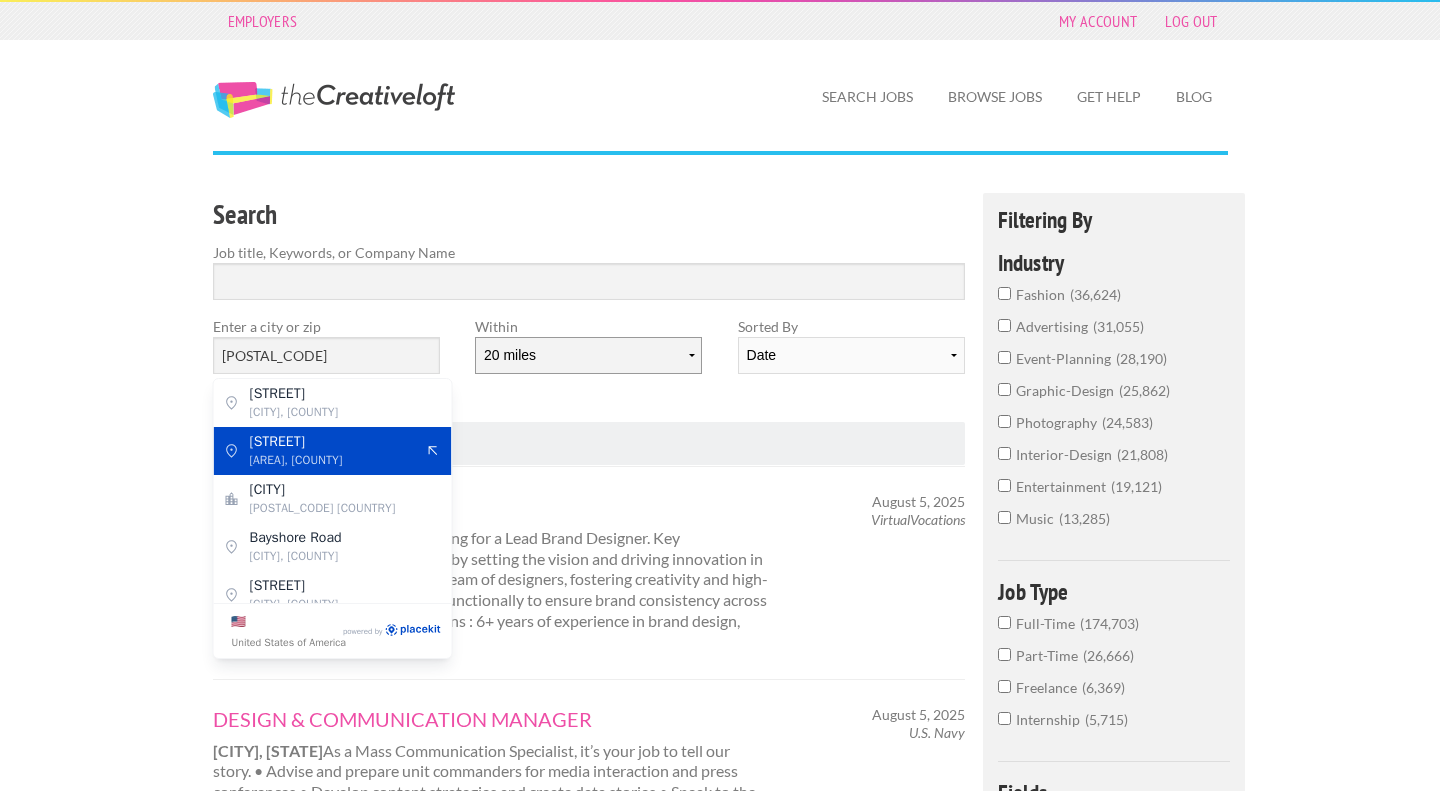 click on "20 miles" at bounding box center [0, 0] 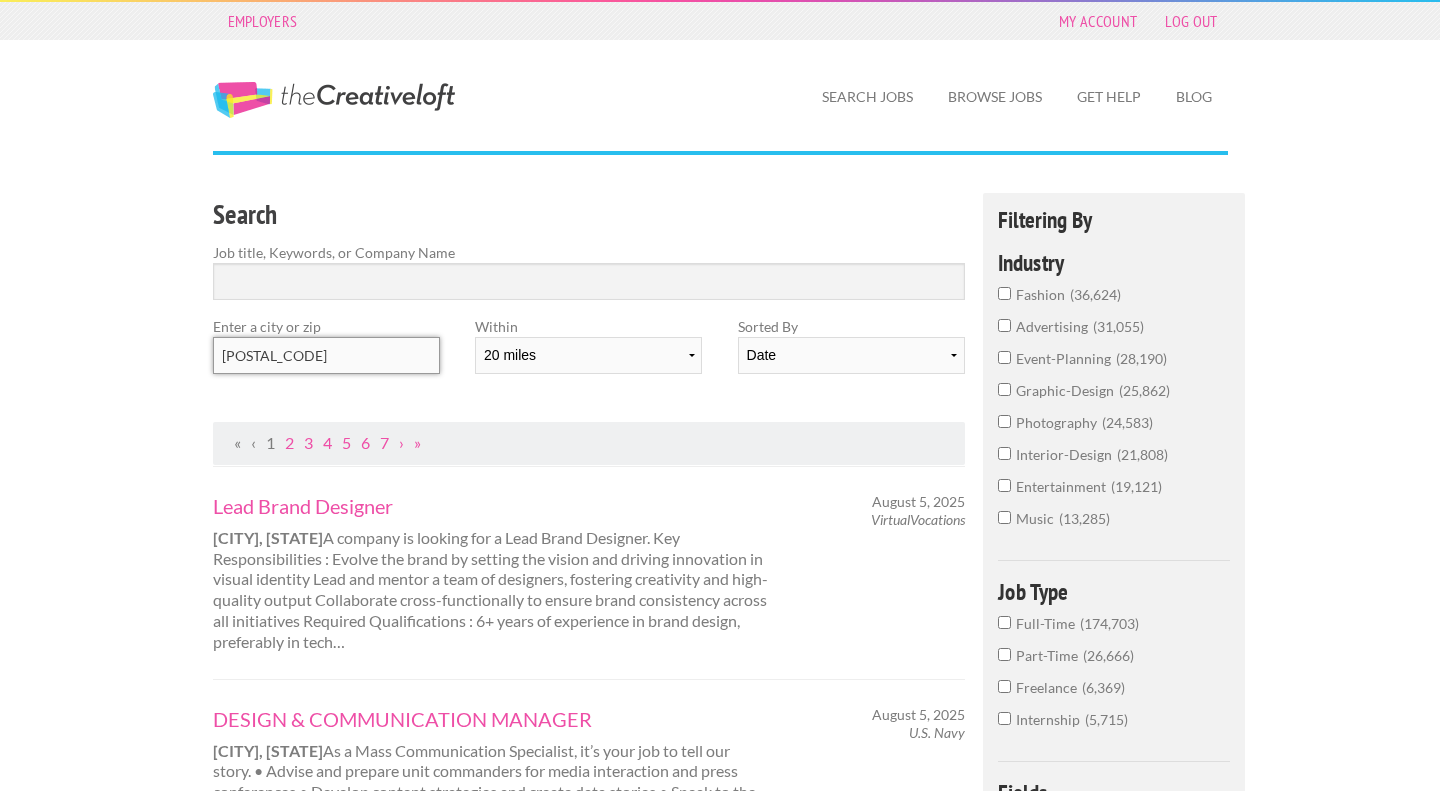 click on "32563" at bounding box center (326, 355) 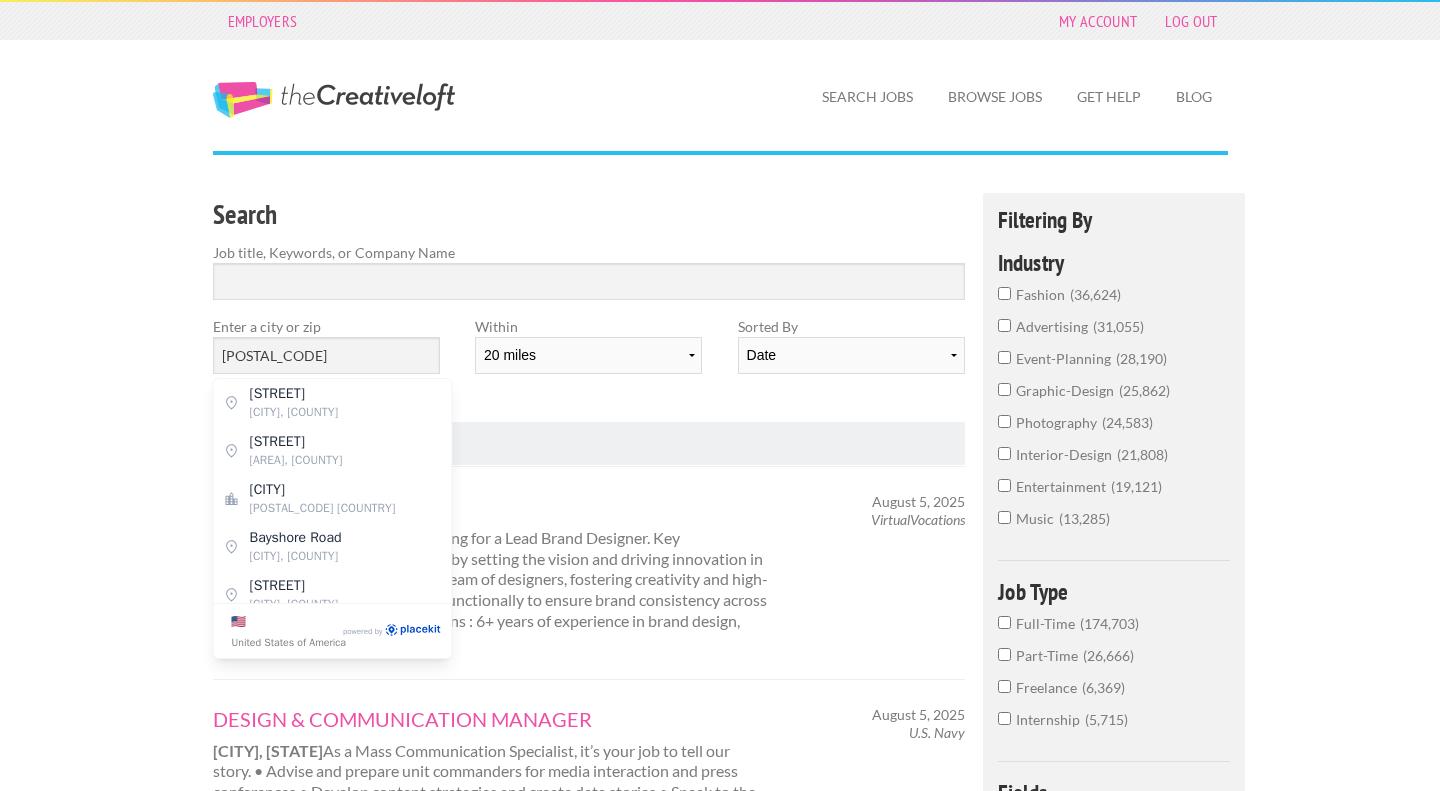 click on "Search
Job title, Keywords, or Company Name
Enter a city or zip
32563
Within
10 miles
20 miles
50 miles
100 miles
200 miles
300 miles
400 miles
500 miles
Sorted By
Date Relevance" at bounding box center (589, 307) 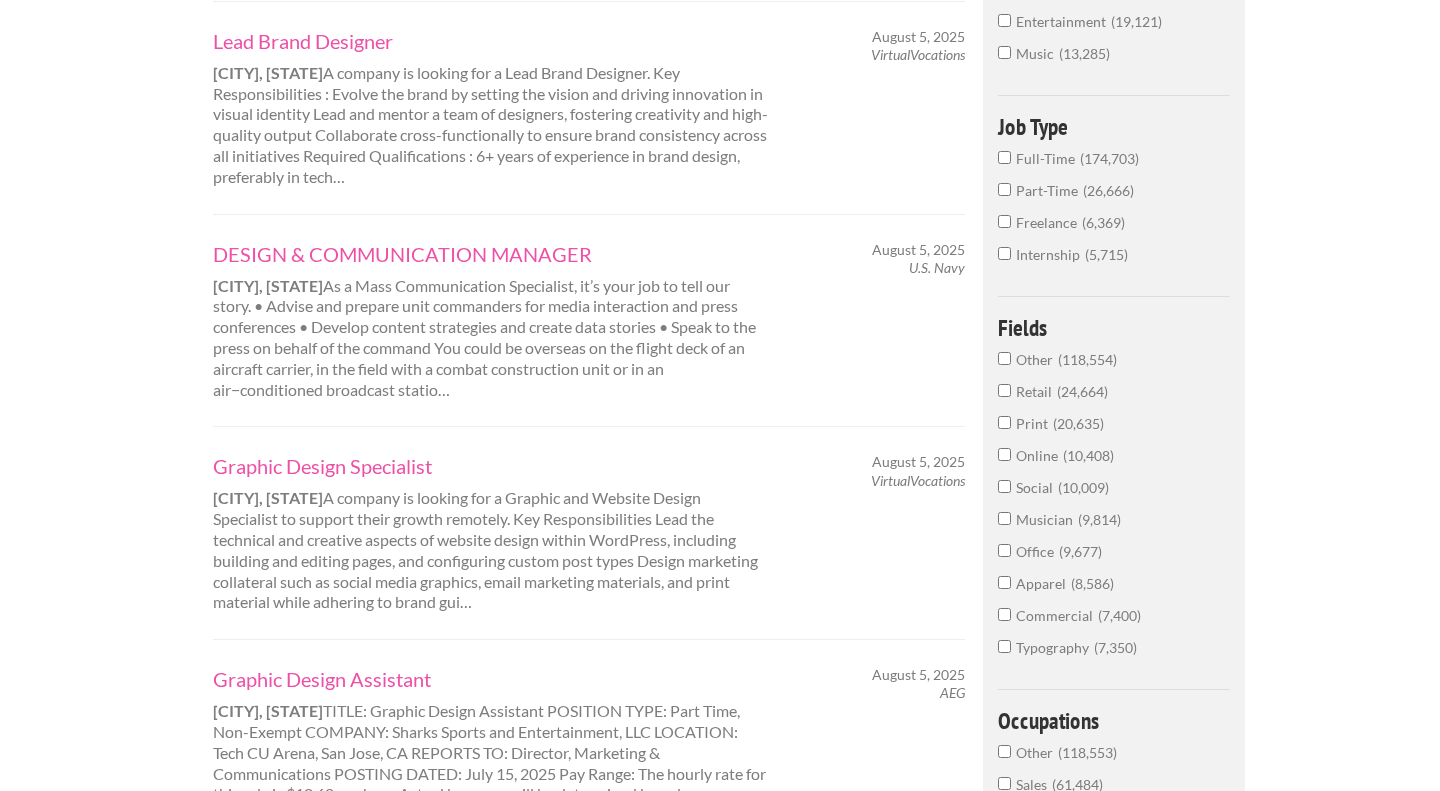 scroll, scrollTop: 0, scrollLeft: 0, axis: both 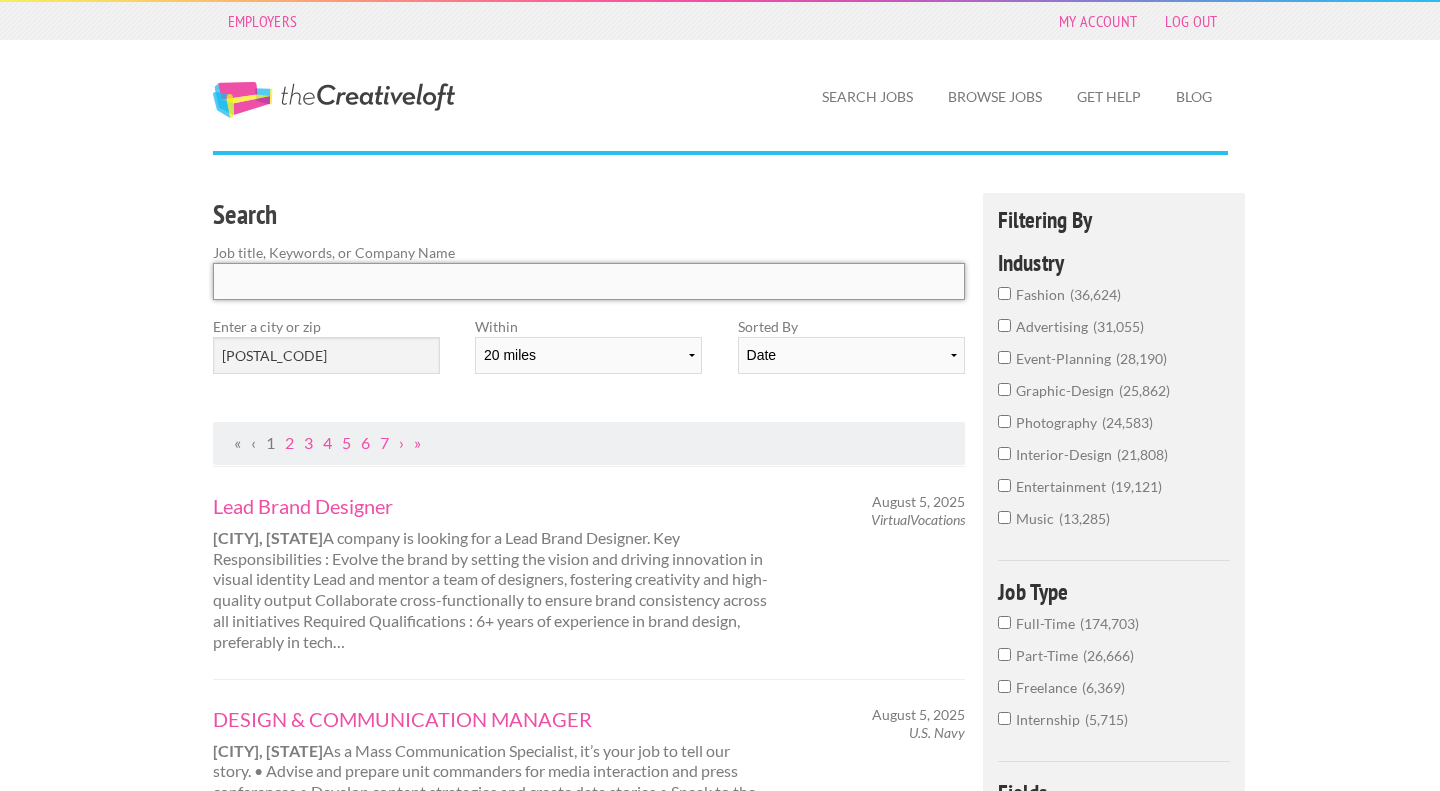 click at bounding box center (589, 281) 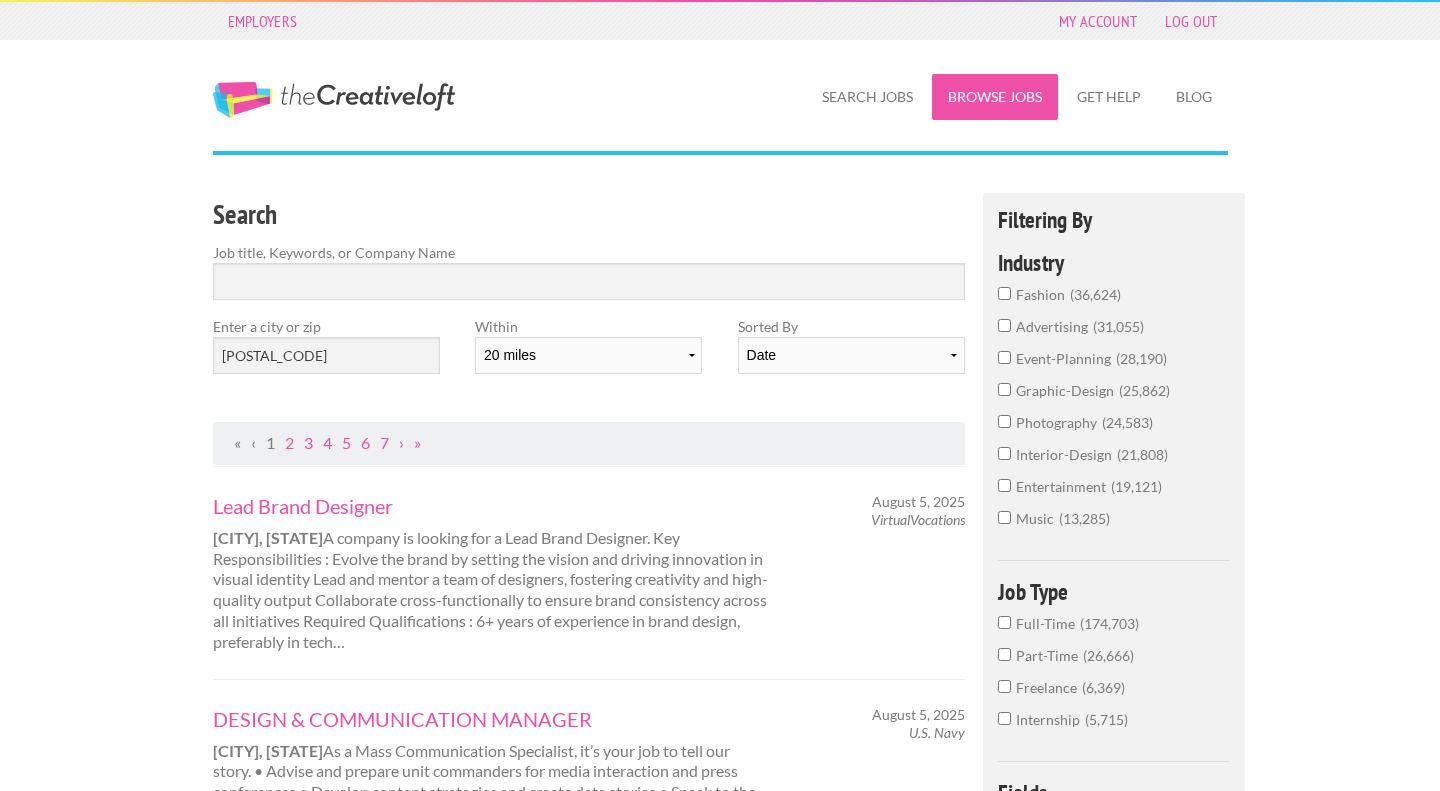 click on "Browse Jobs" at bounding box center (995, 97) 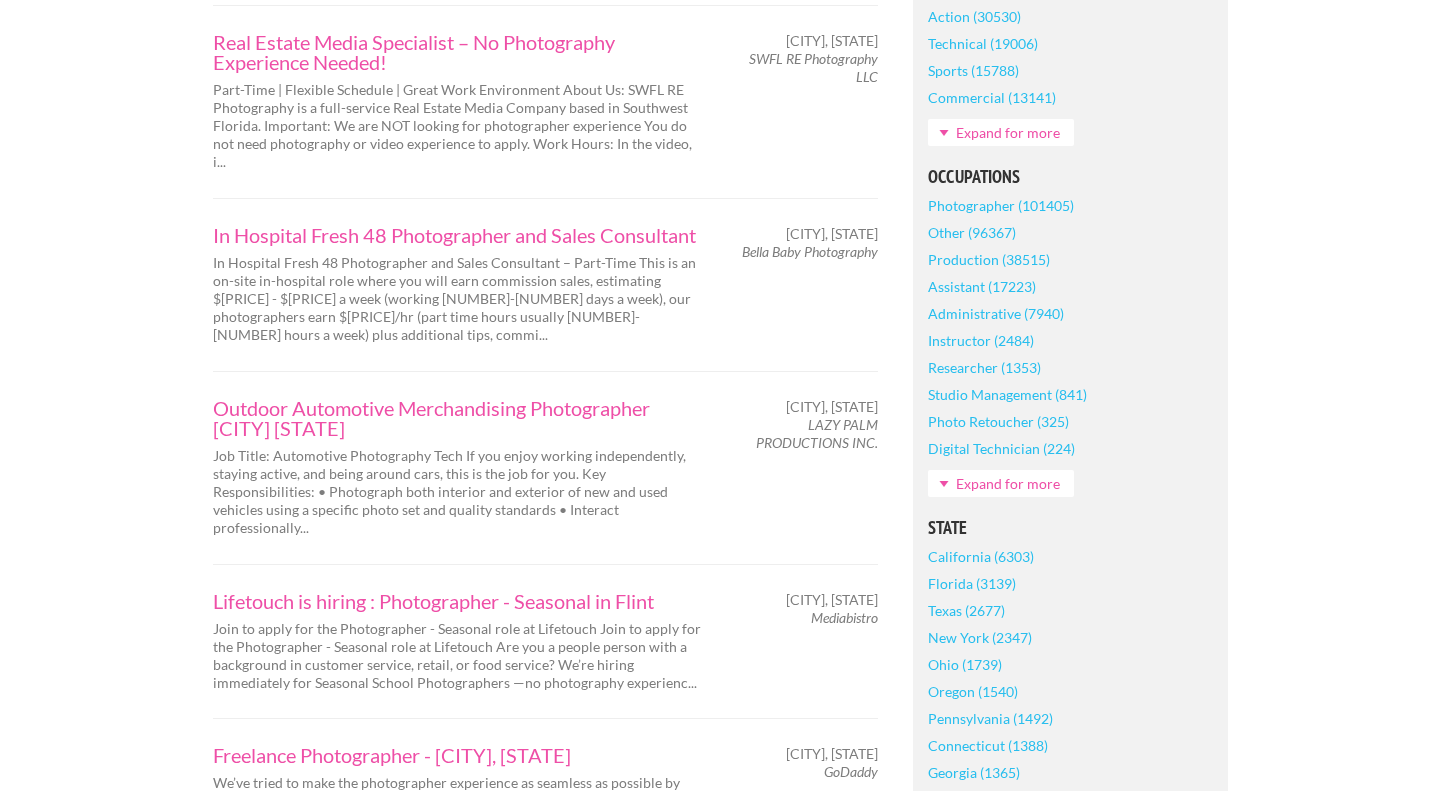 scroll, scrollTop: 823, scrollLeft: 0, axis: vertical 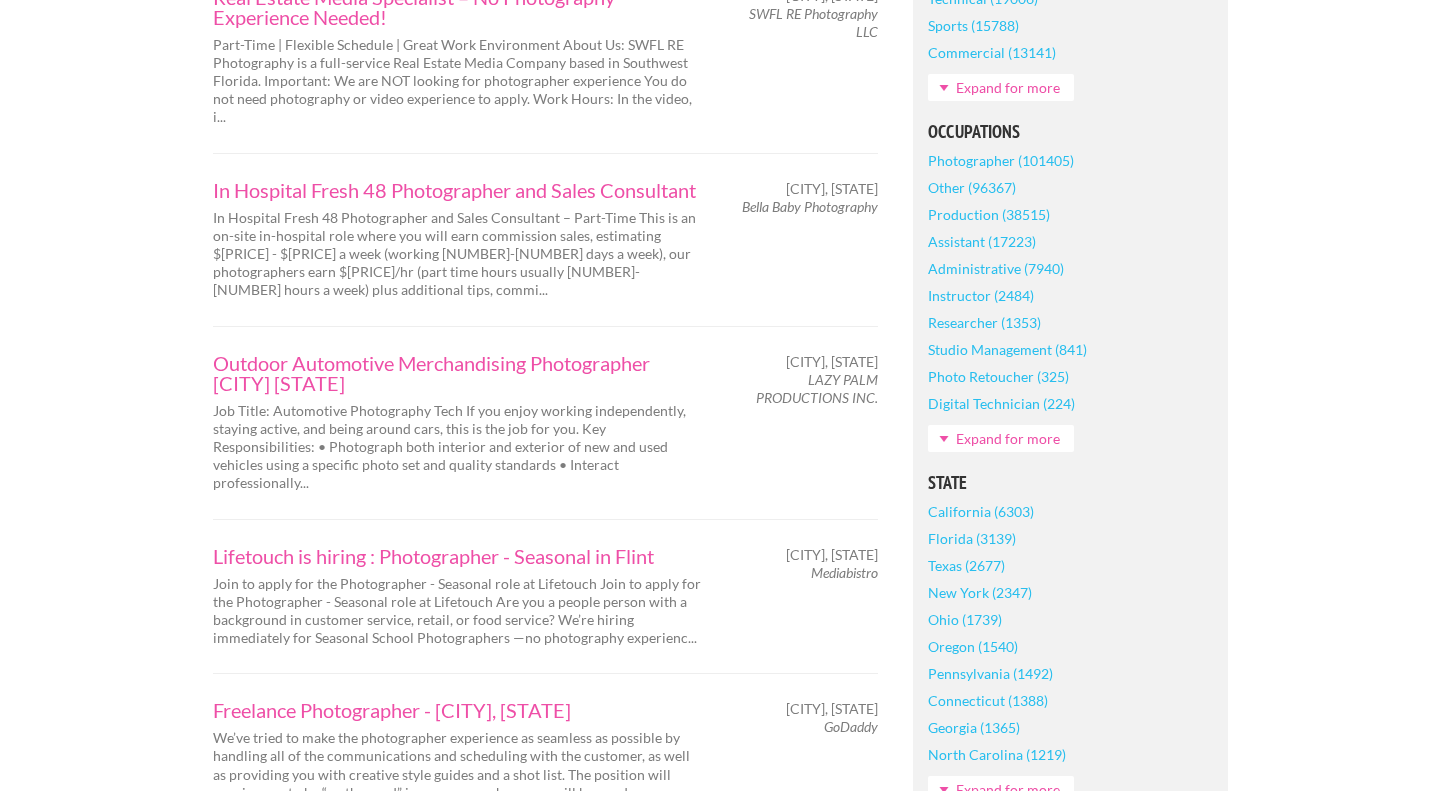 click on "Florida (3139)" at bounding box center (972, 538) 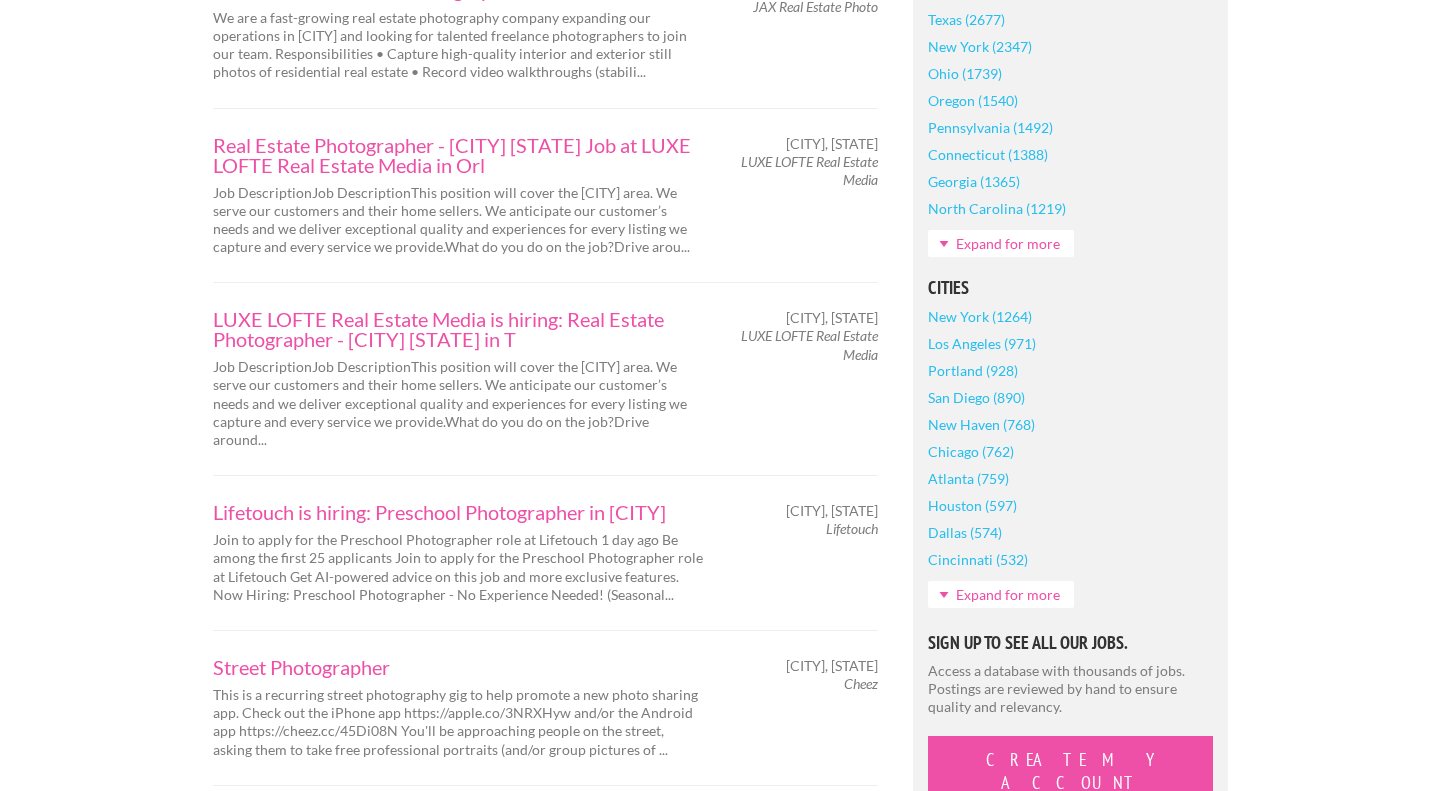 scroll, scrollTop: 1408, scrollLeft: 0, axis: vertical 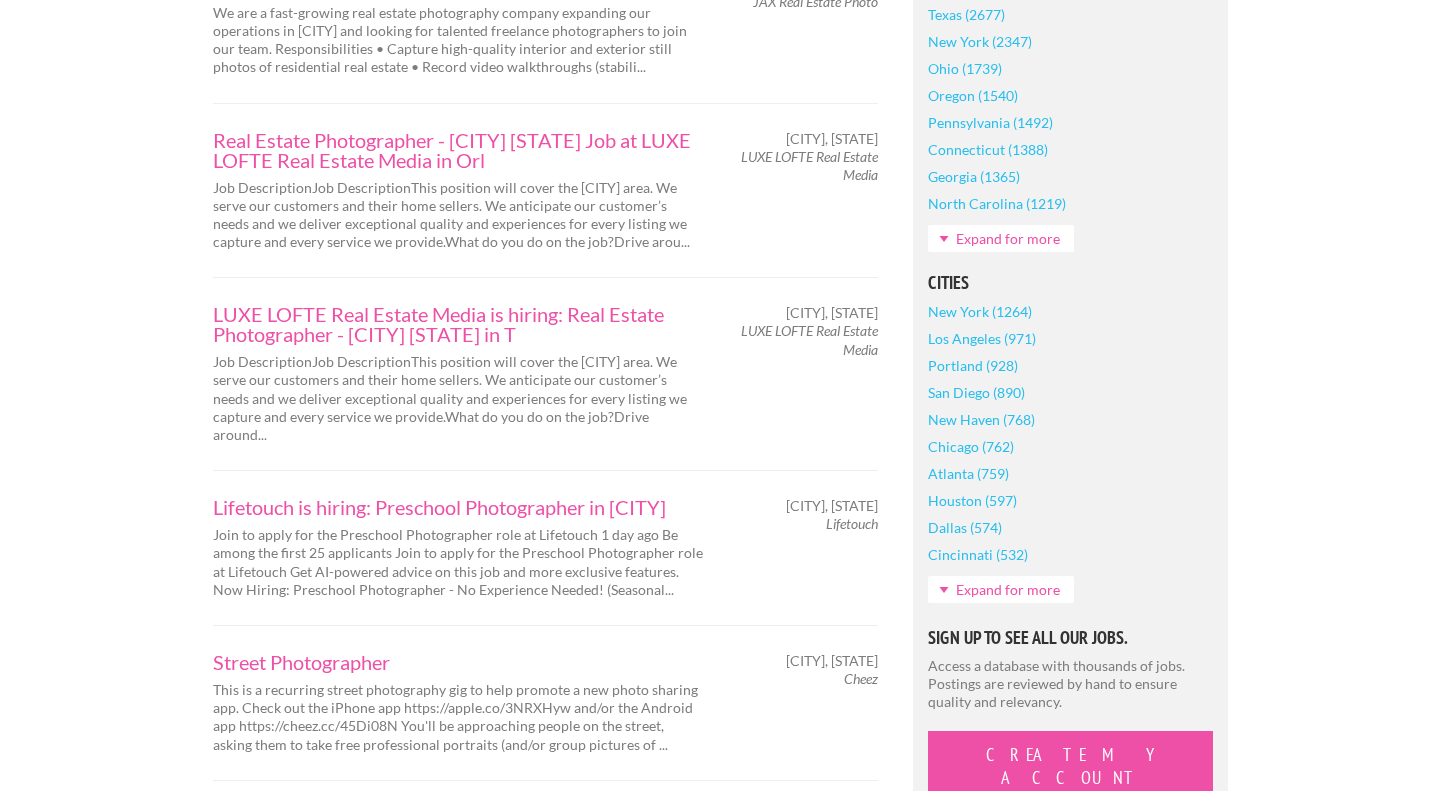 click on "Expand for more" at bounding box center [1001, 589] 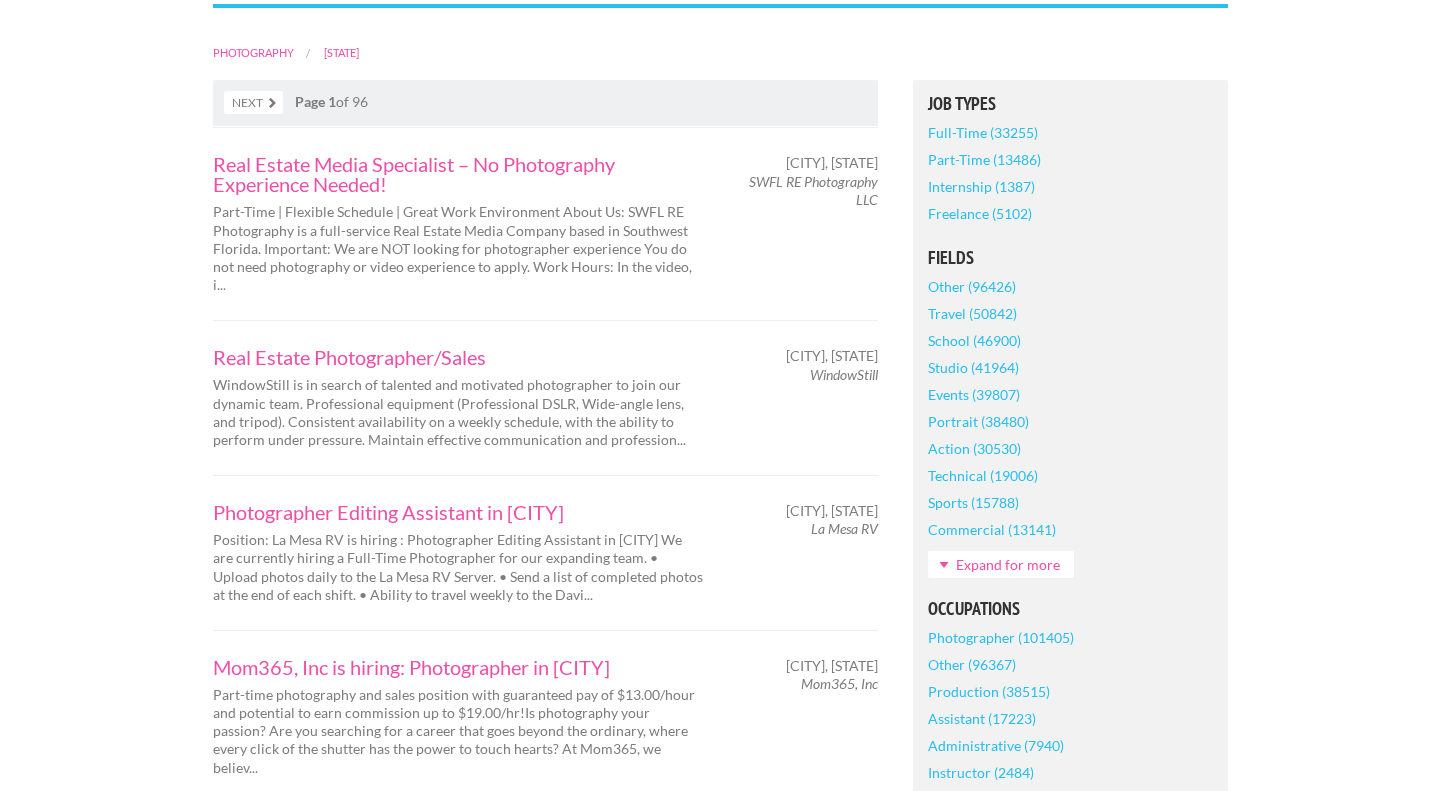 scroll, scrollTop: 0, scrollLeft: 0, axis: both 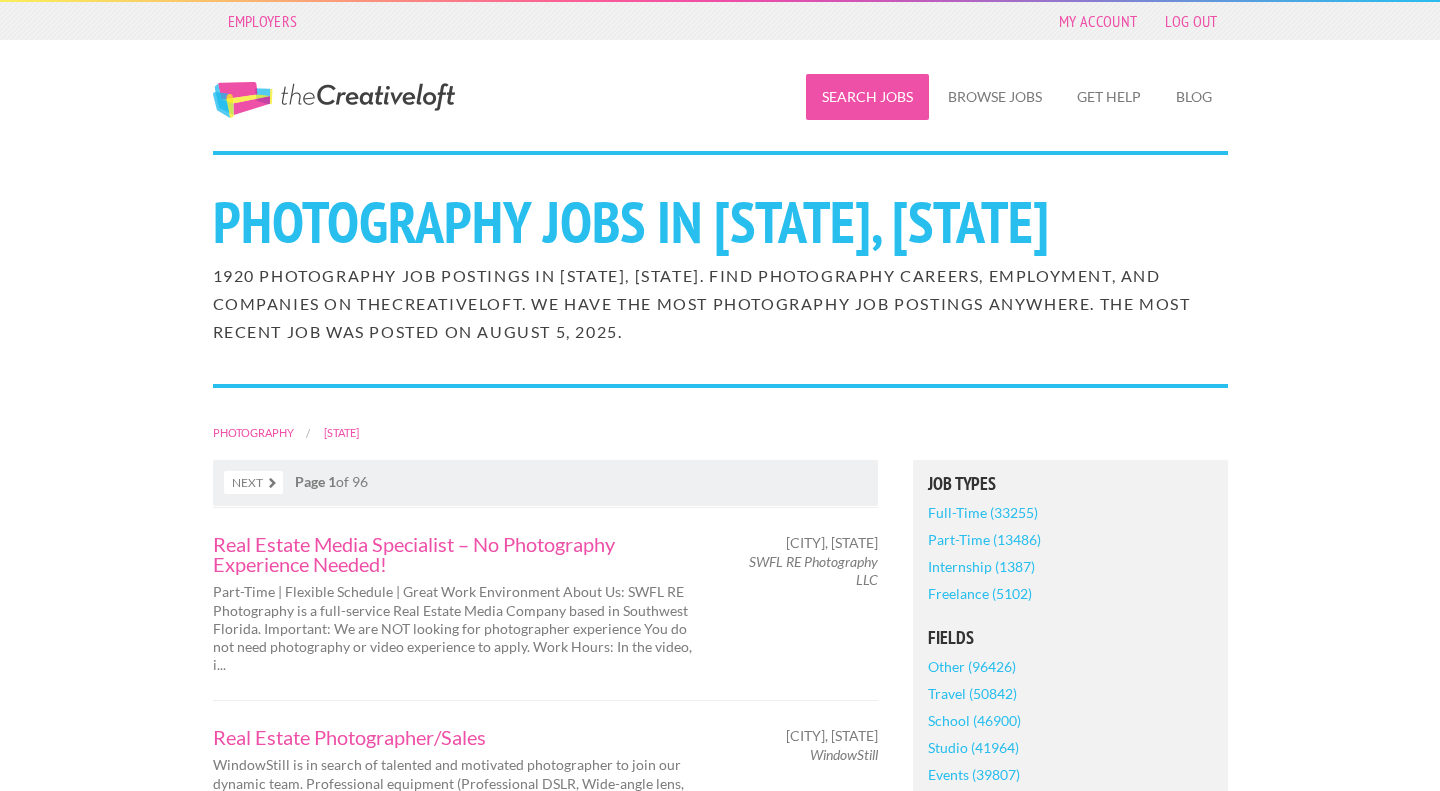 click on "Search Jobs" at bounding box center (867, 97) 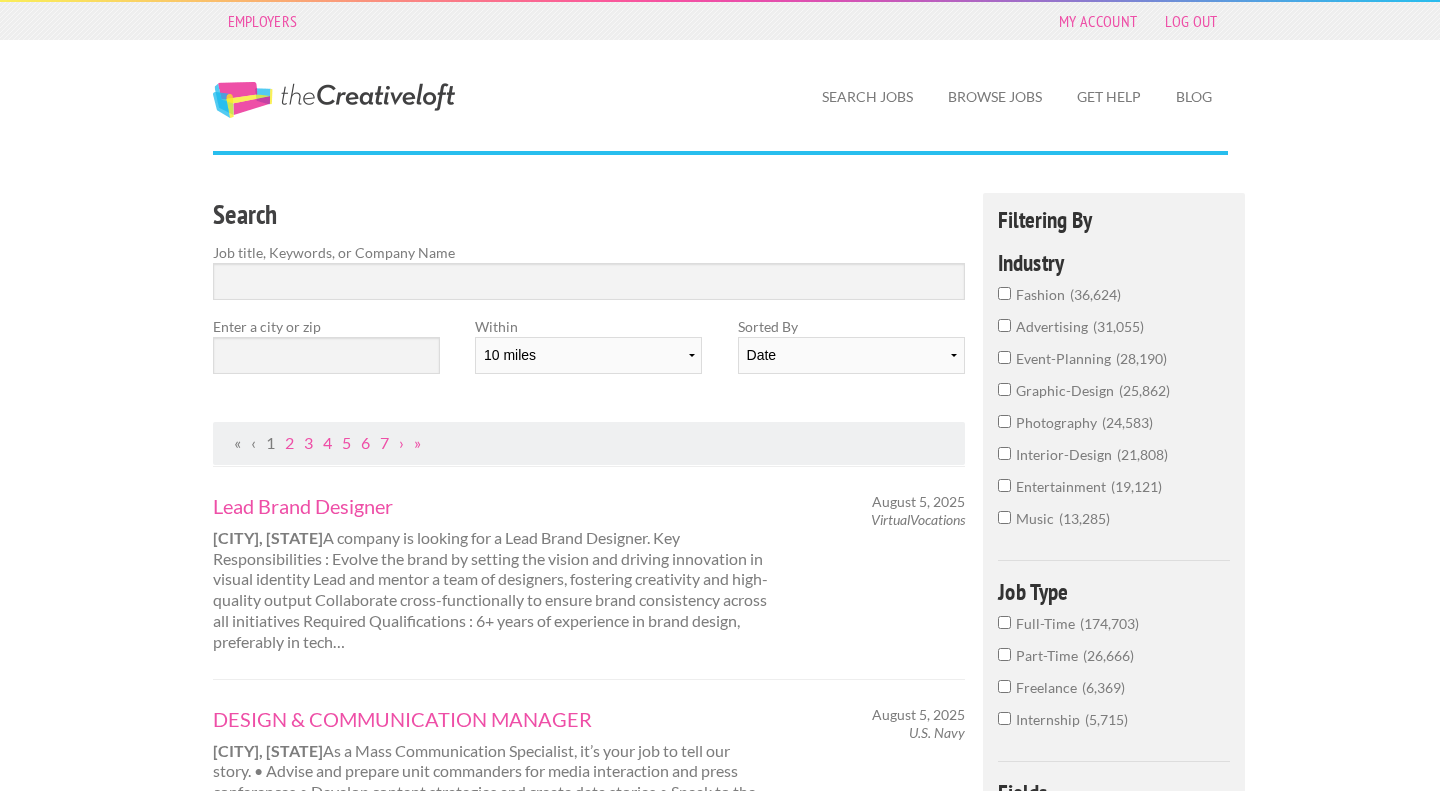 scroll, scrollTop: 0, scrollLeft: 0, axis: both 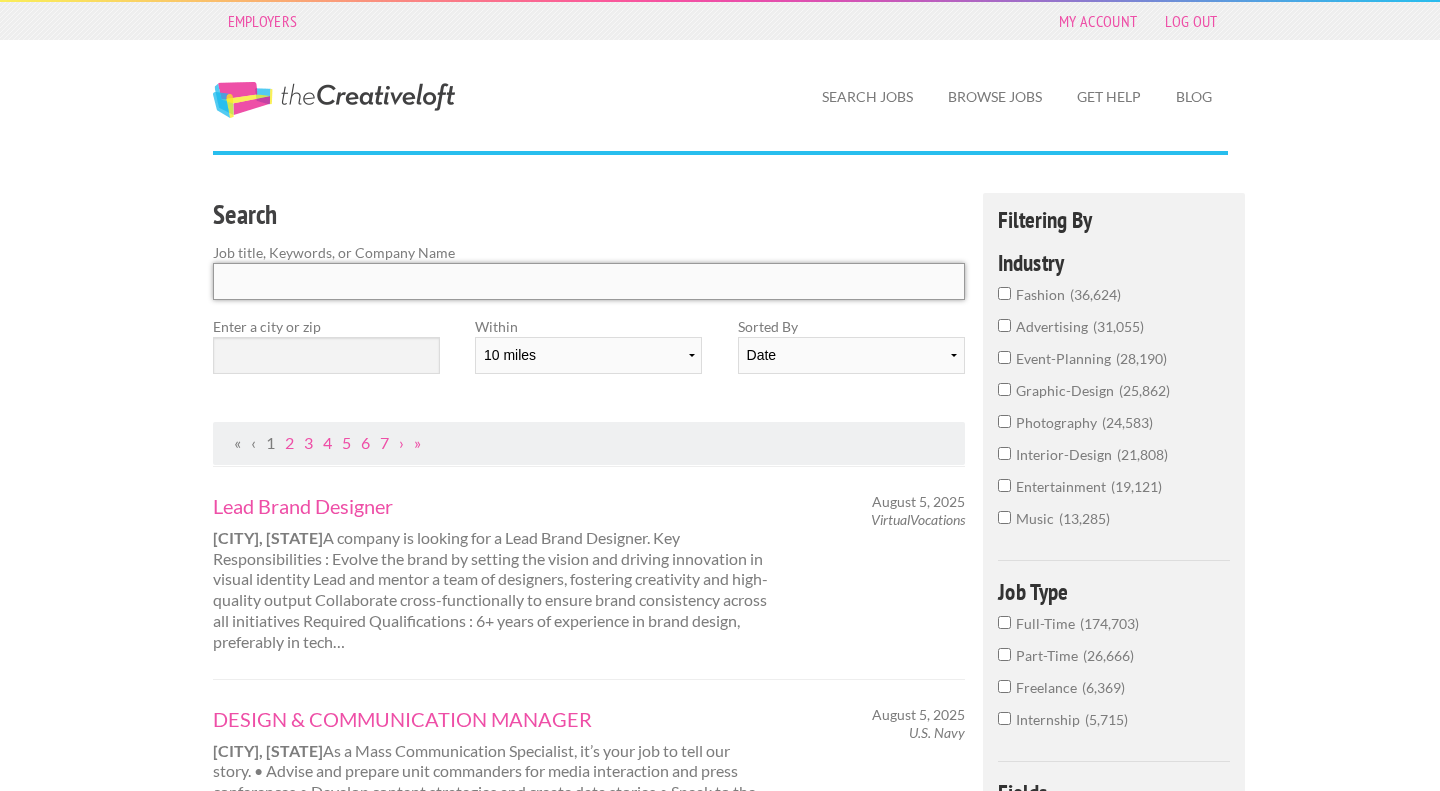click at bounding box center (589, 281) 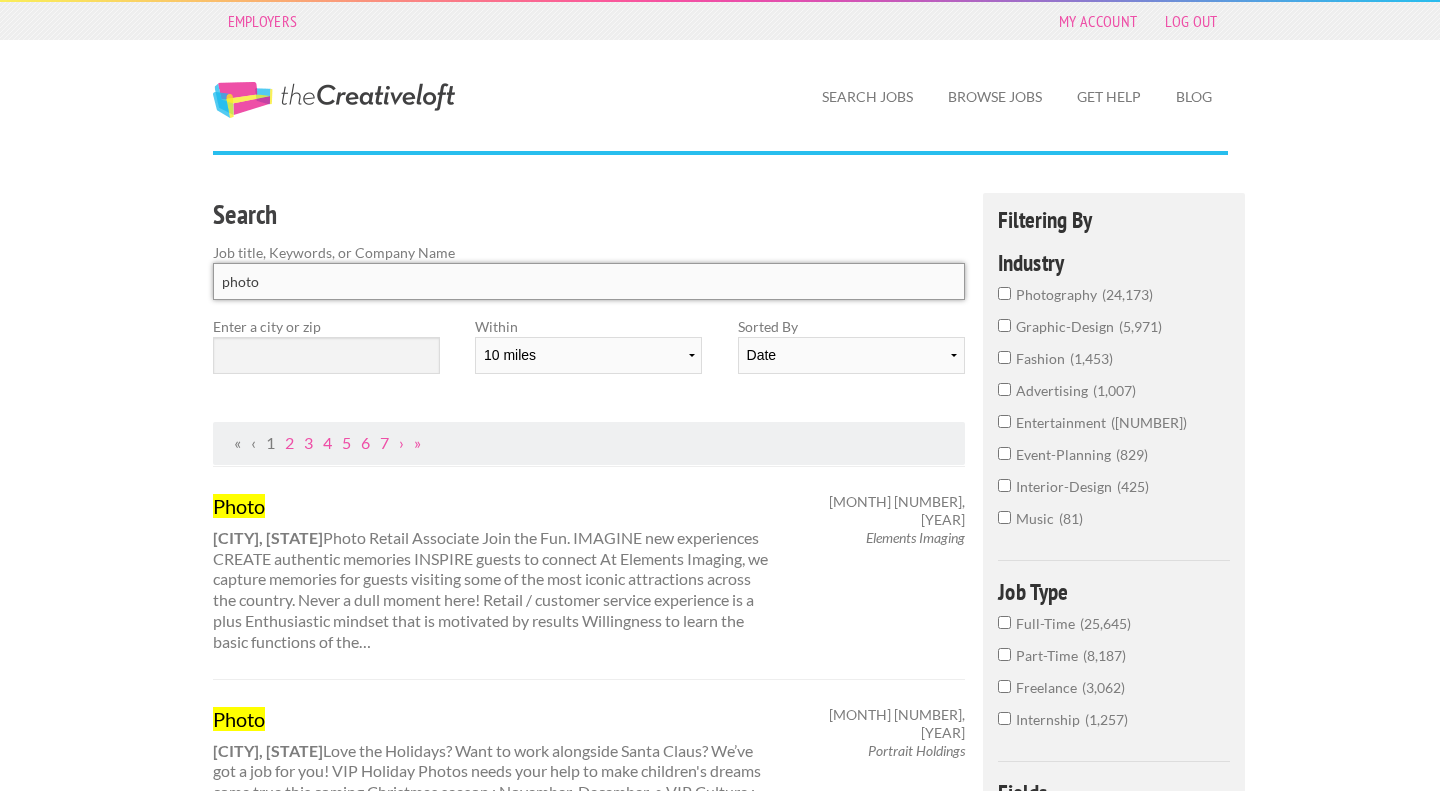 type on "photo" 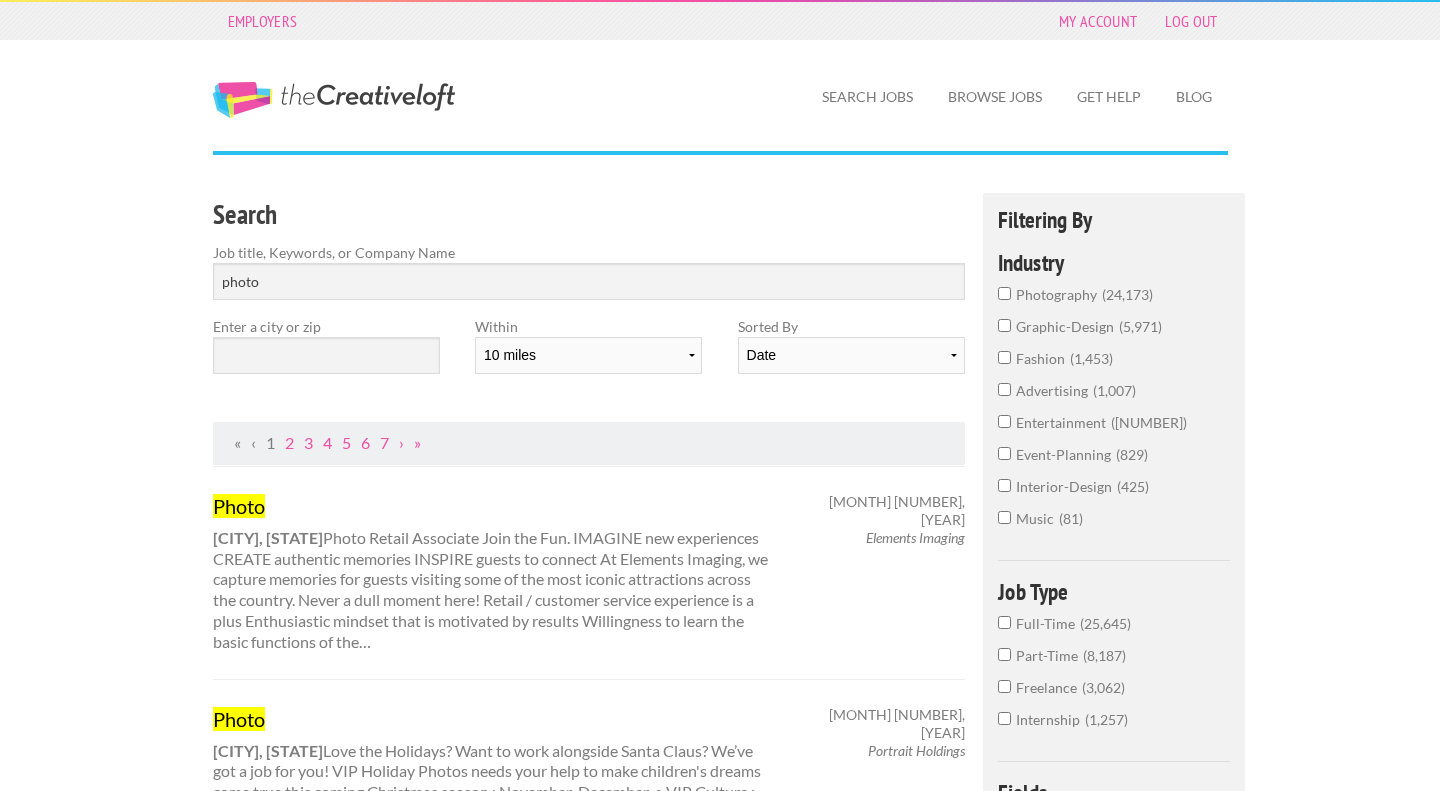 click on "Search
Job title, Keywords, or Company Name
photo
Enter a city or zip
Within
10 miles
20 miles
50 miles
100 miles
200 miles
300 miles
400 miles
500 miles
Sorted By
Date Relevance" at bounding box center (589, 307) 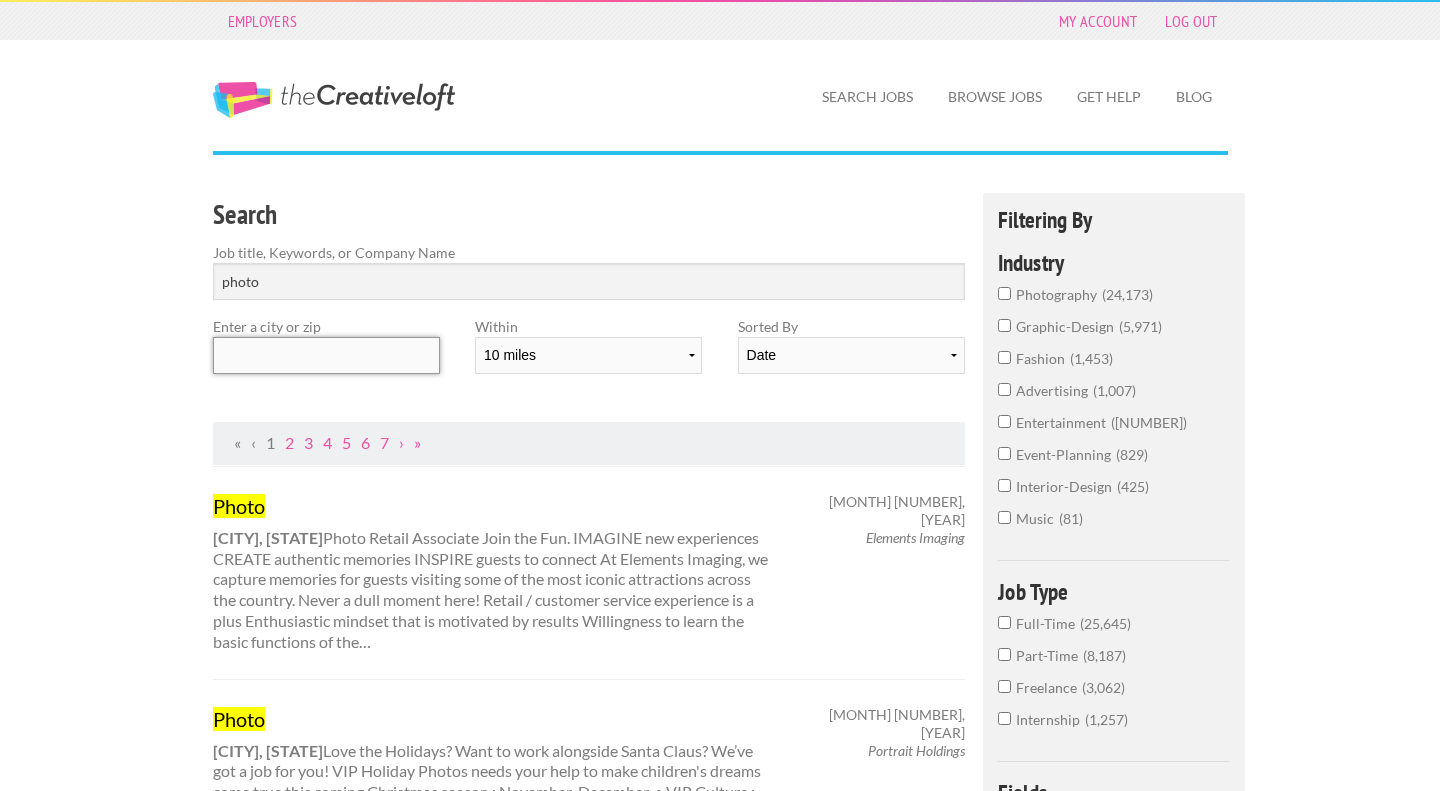 click at bounding box center [326, 355] 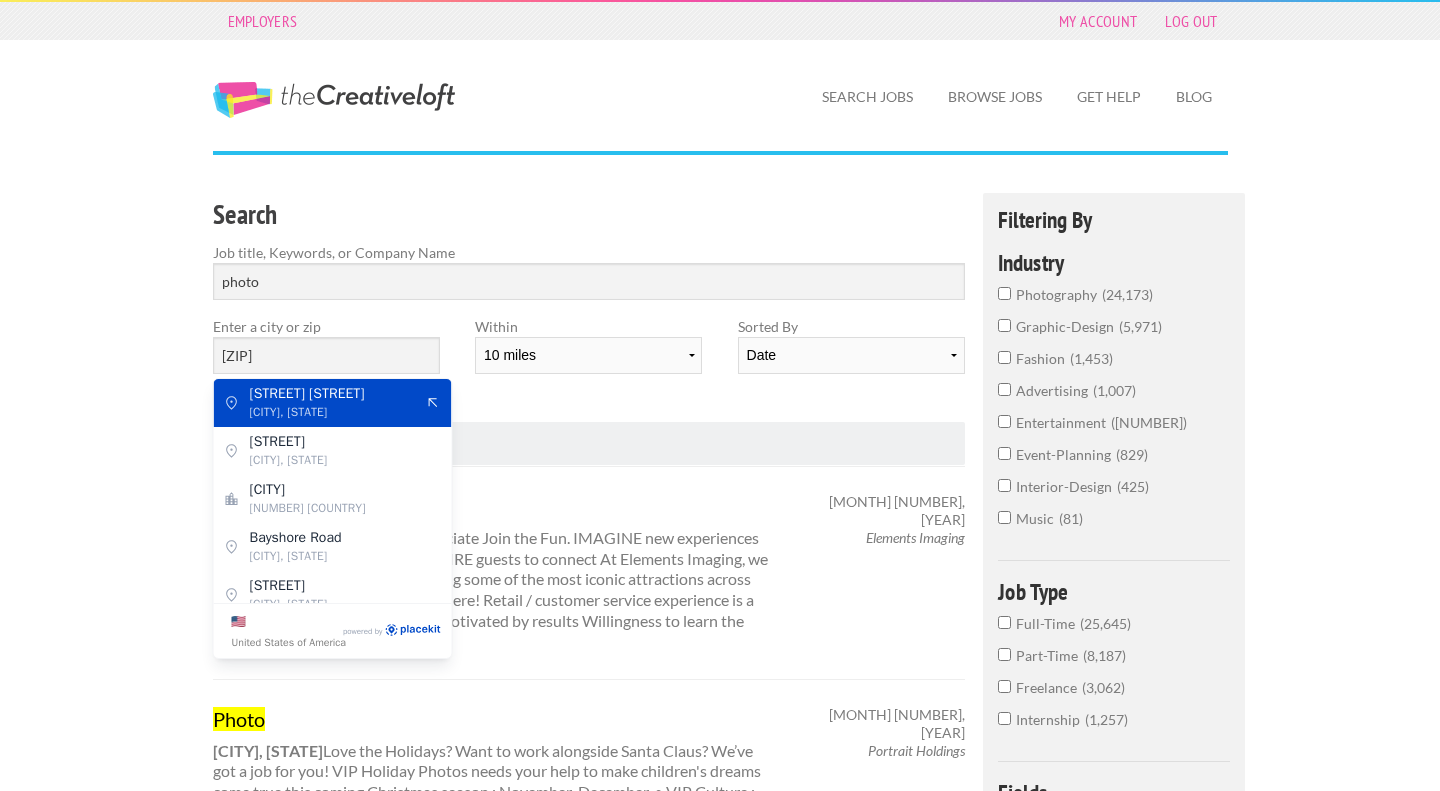 click on "[CITY], [STATE]" at bounding box center (332, 412) 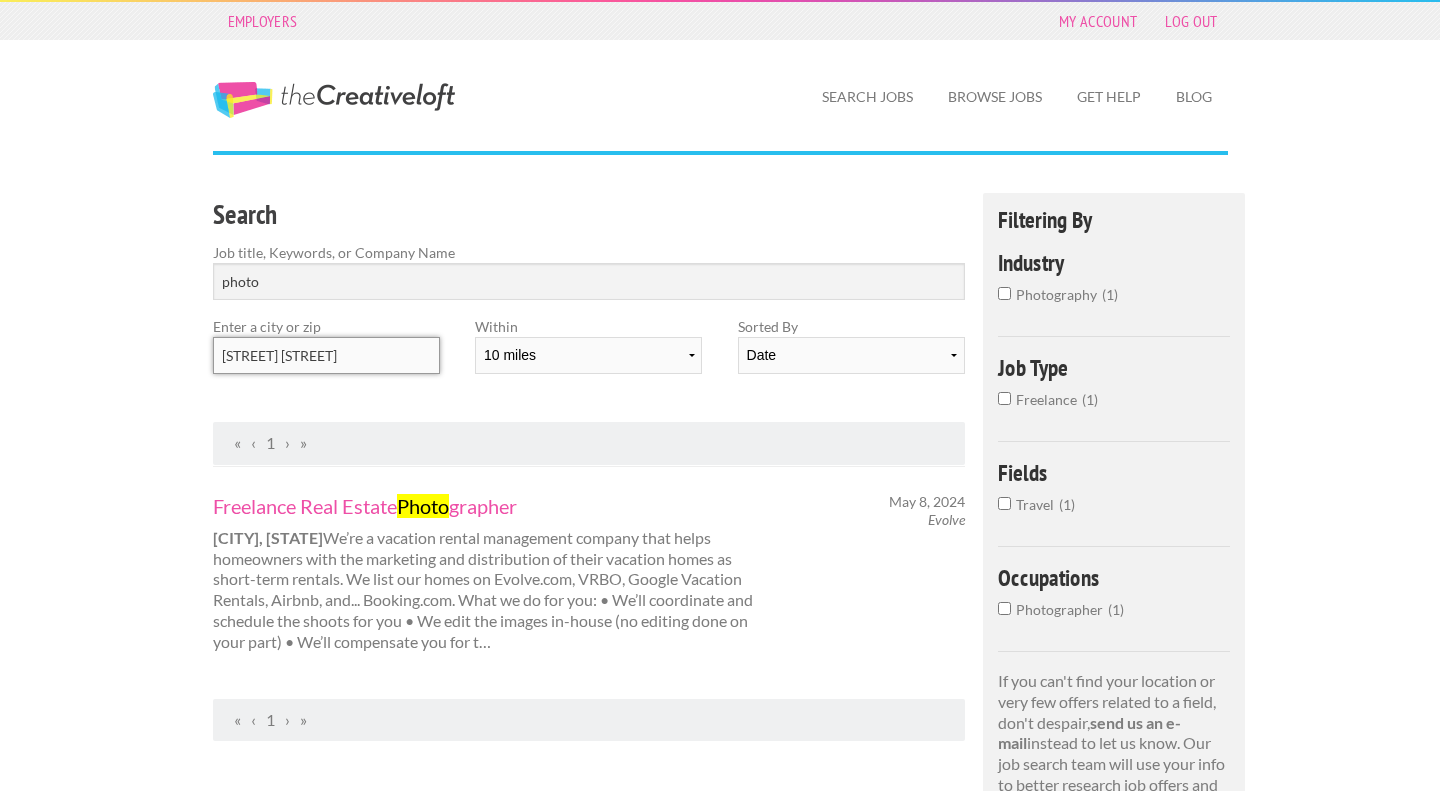 scroll, scrollTop: 37, scrollLeft: 0, axis: vertical 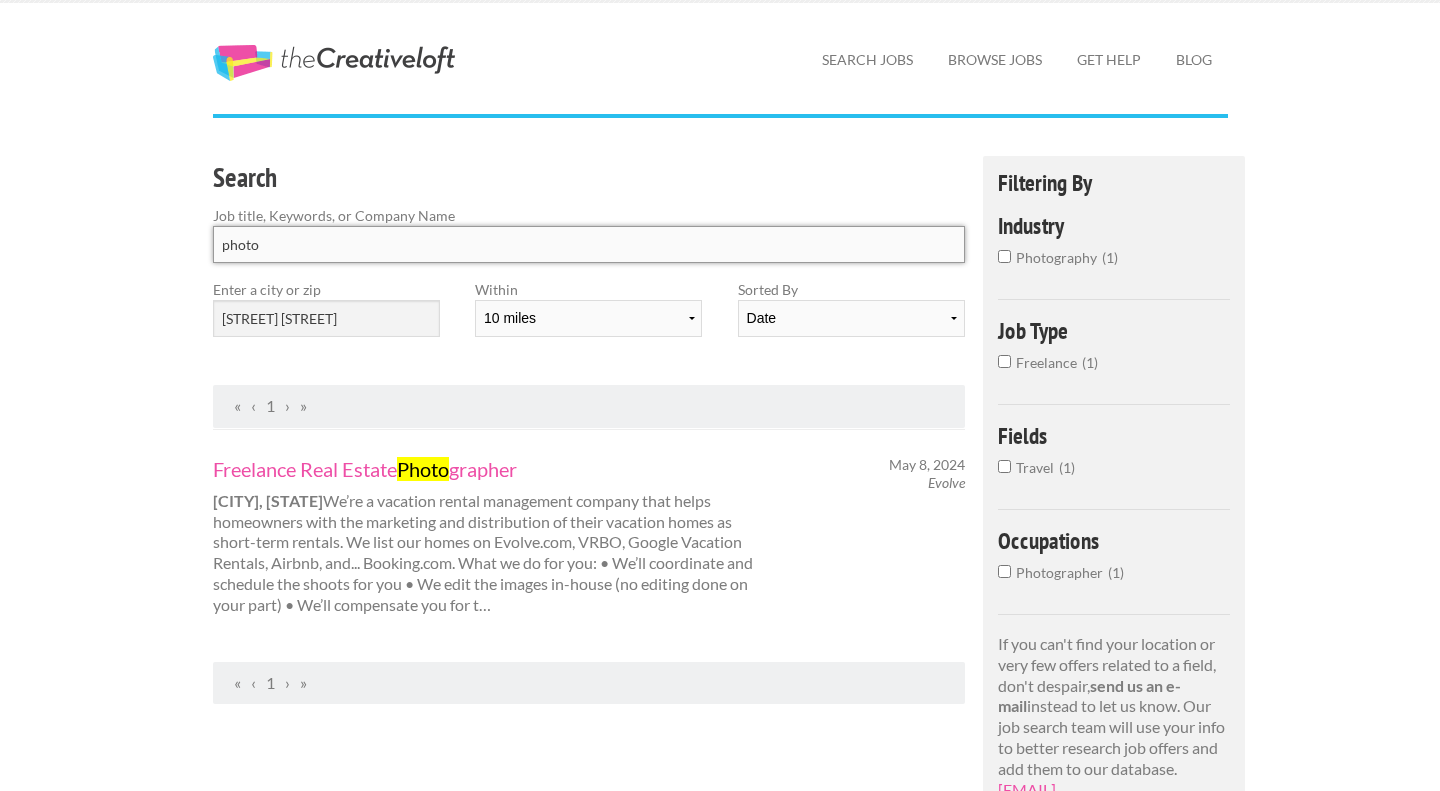 click on "photo" at bounding box center [589, 244] 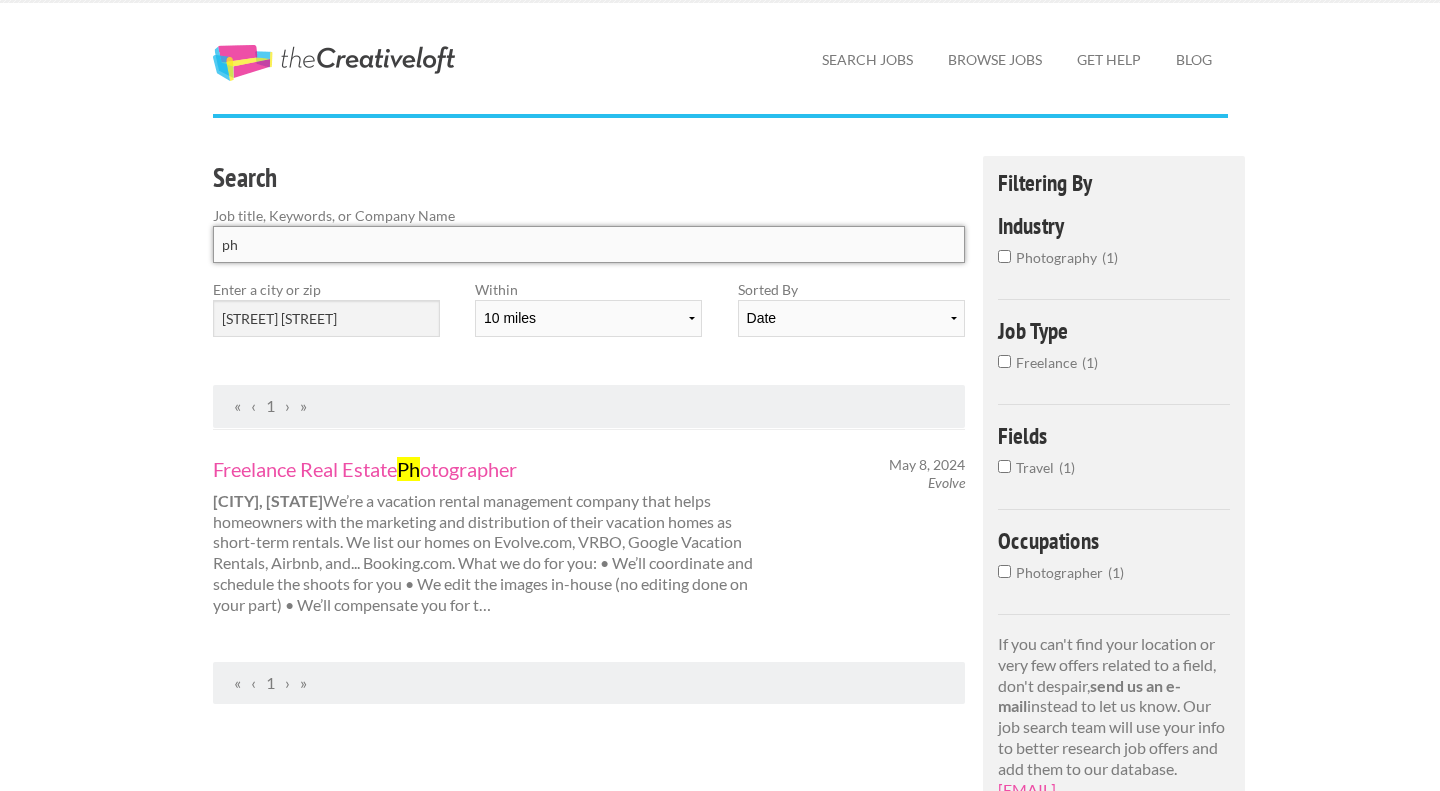 type on "p" 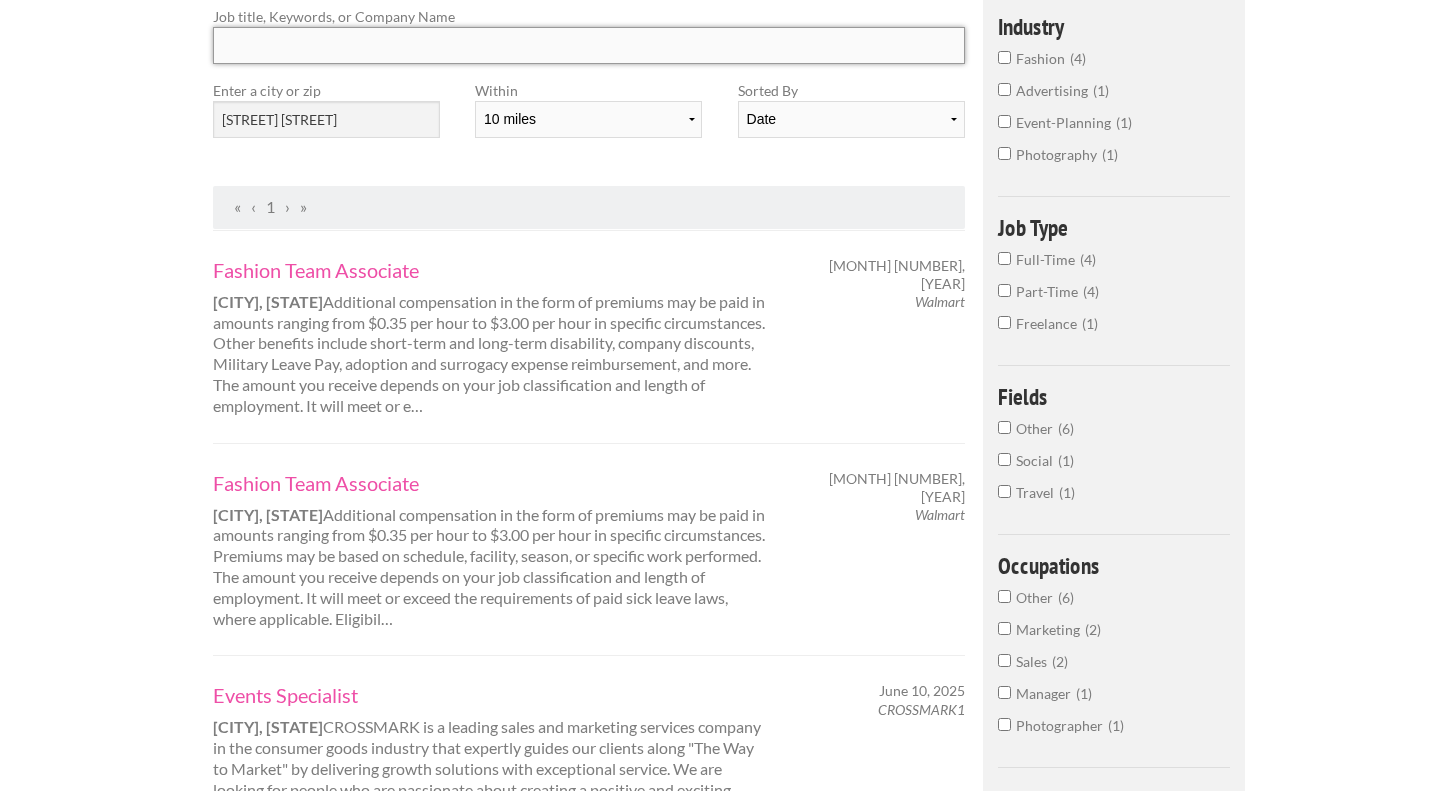 scroll, scrollTop: 0, scrollLeft: 0, axis: both 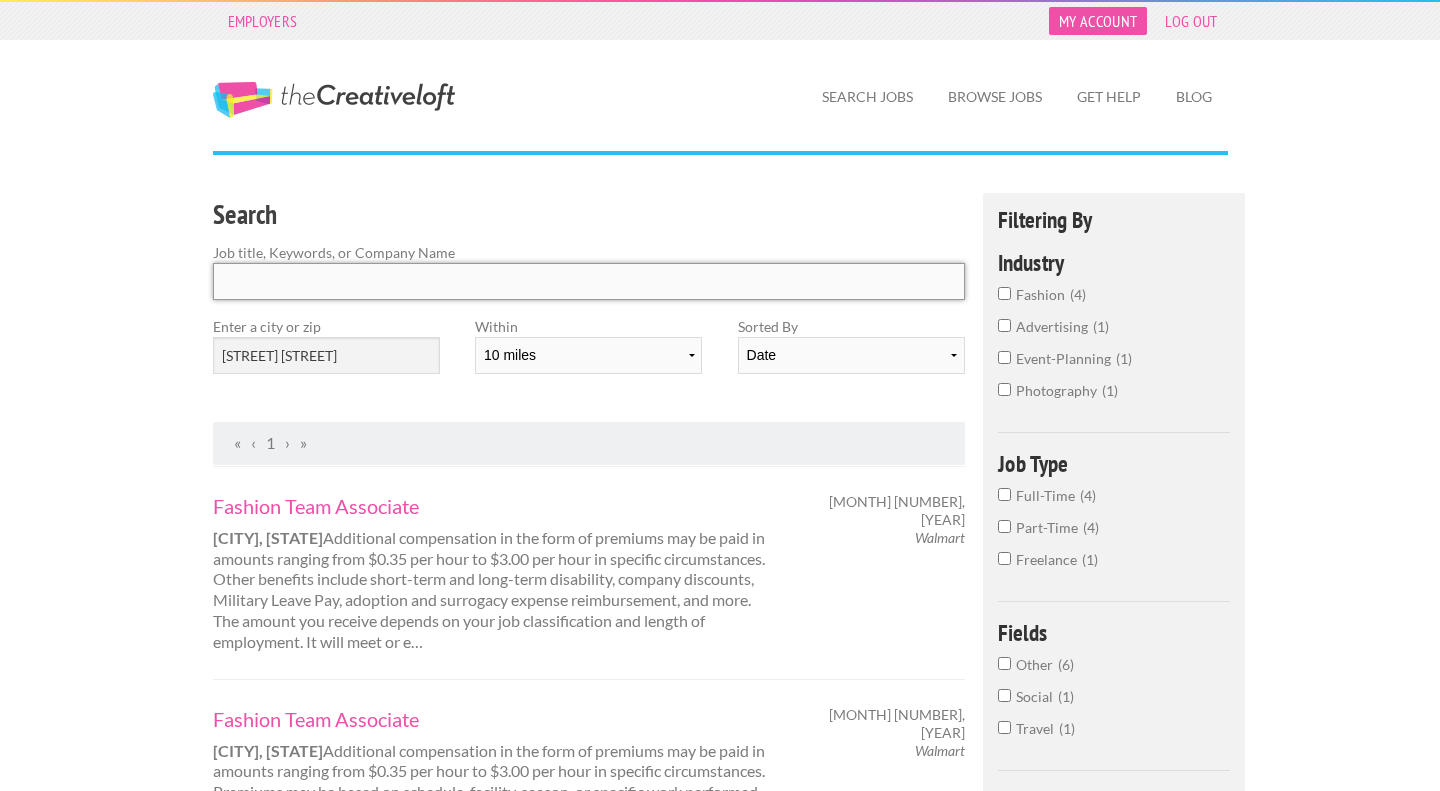type 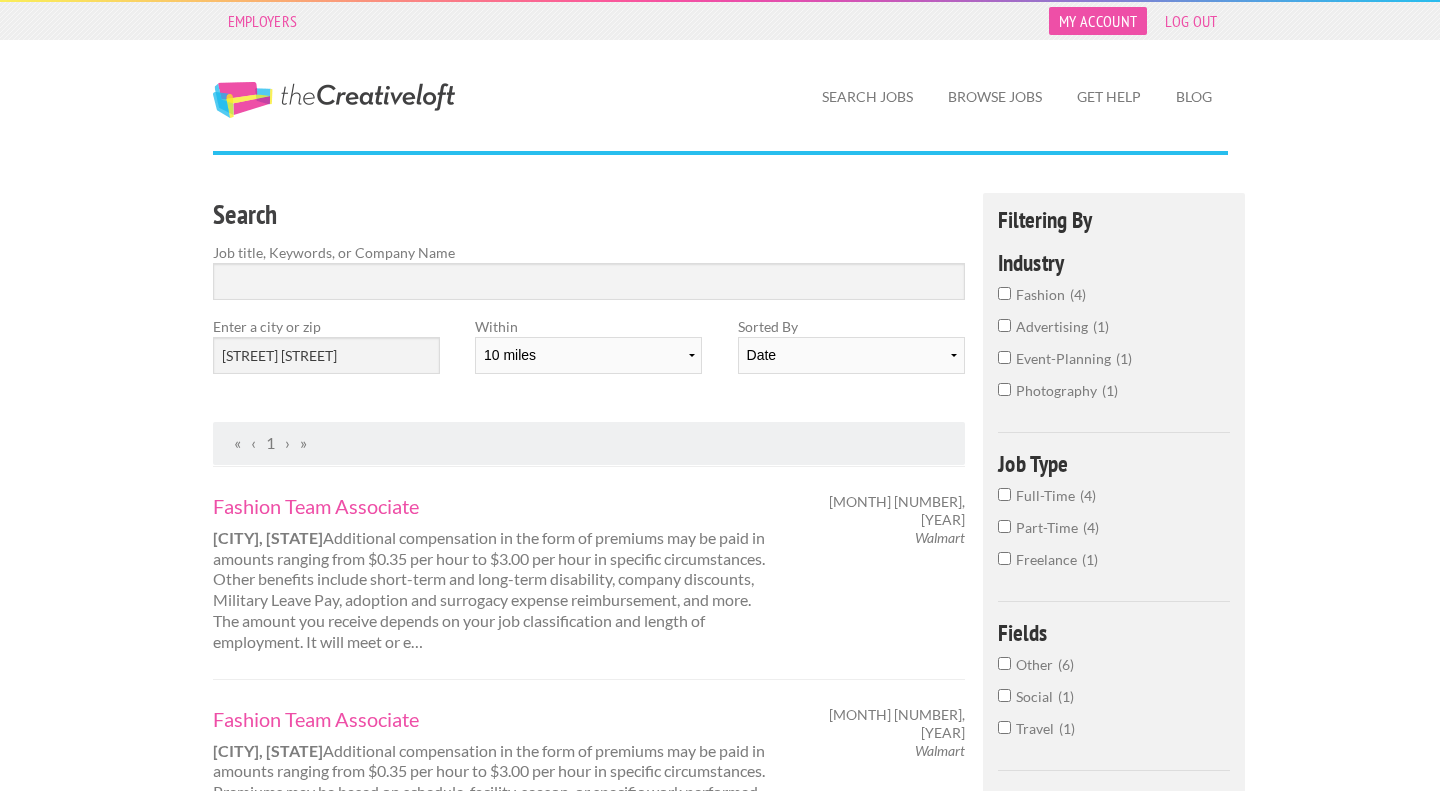 click on "My Account" at bounding box center [1098, 21] 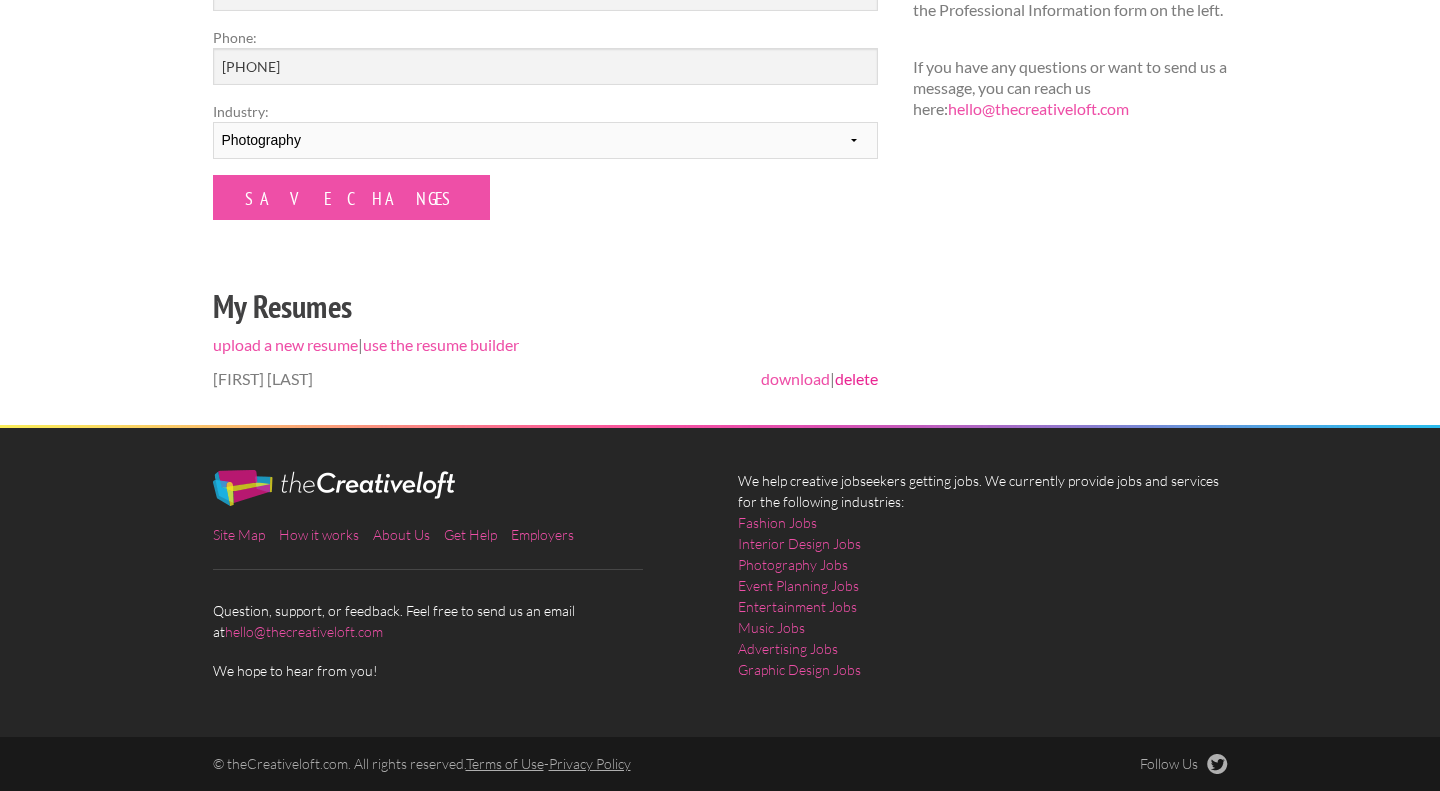 scroll, scrollTop: 0, scrollLeft: 0, axis: both 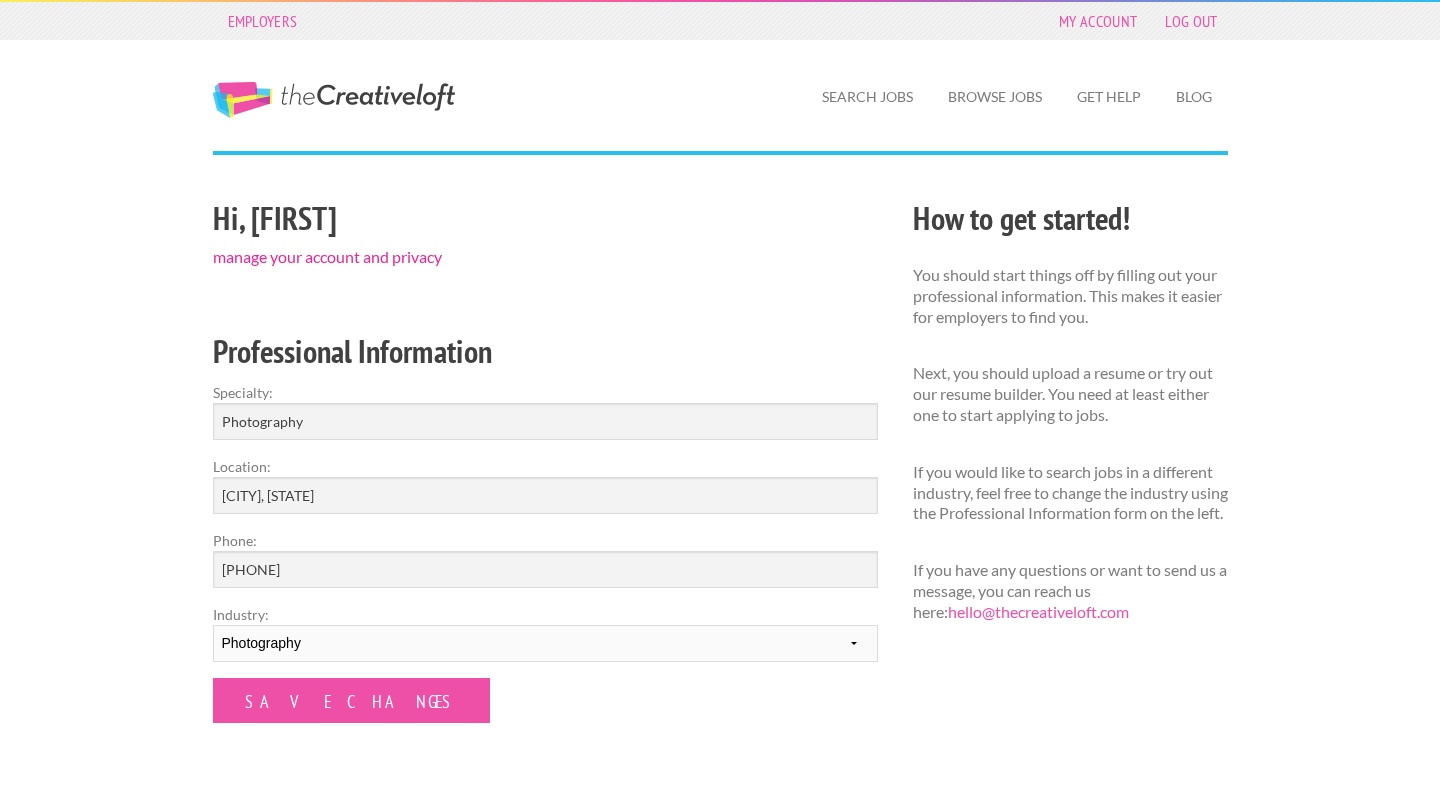 click on "manage your account and privacy" at bounding box center (327, 256) 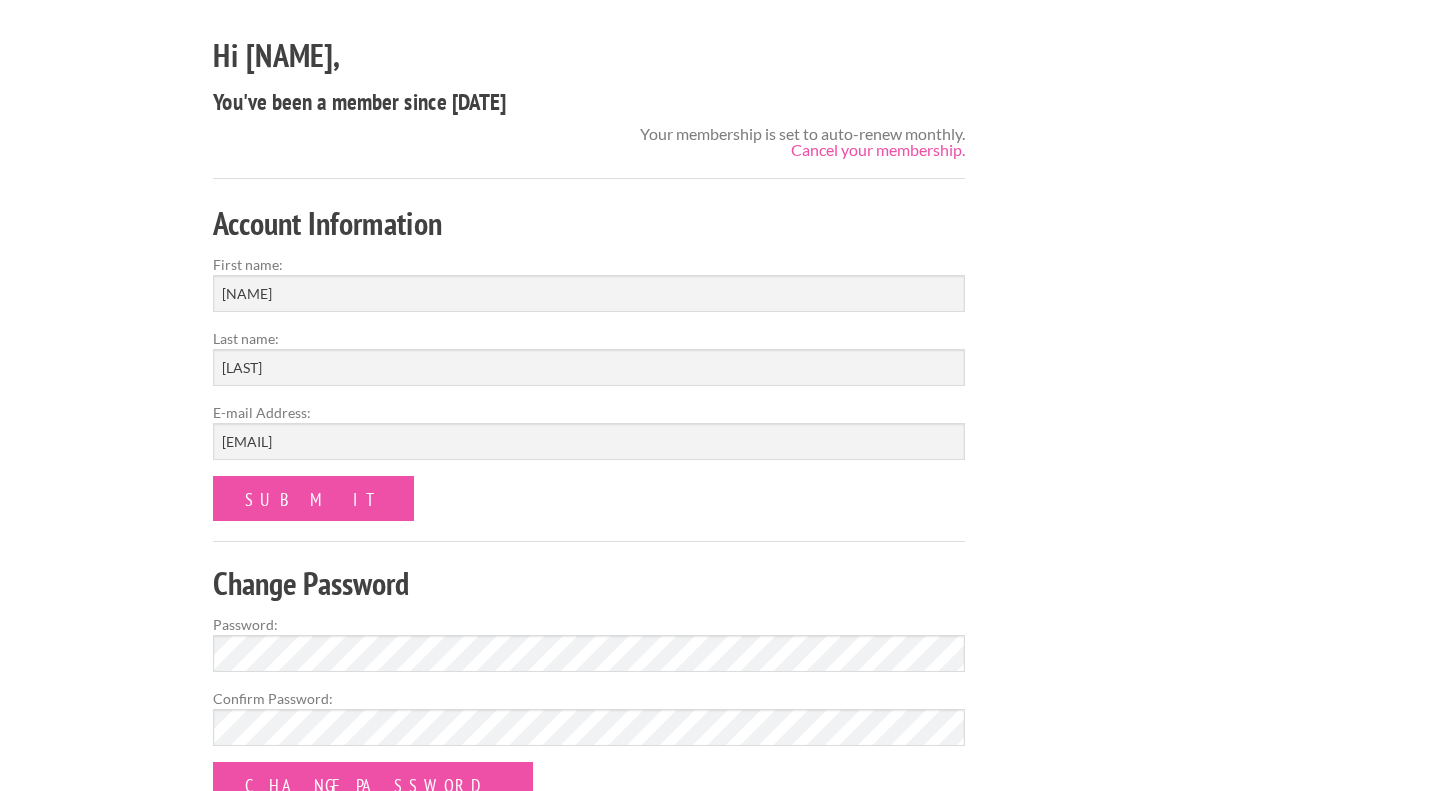 scroll, scrollTop: 157, scrollLeft: 0, axis: vertical 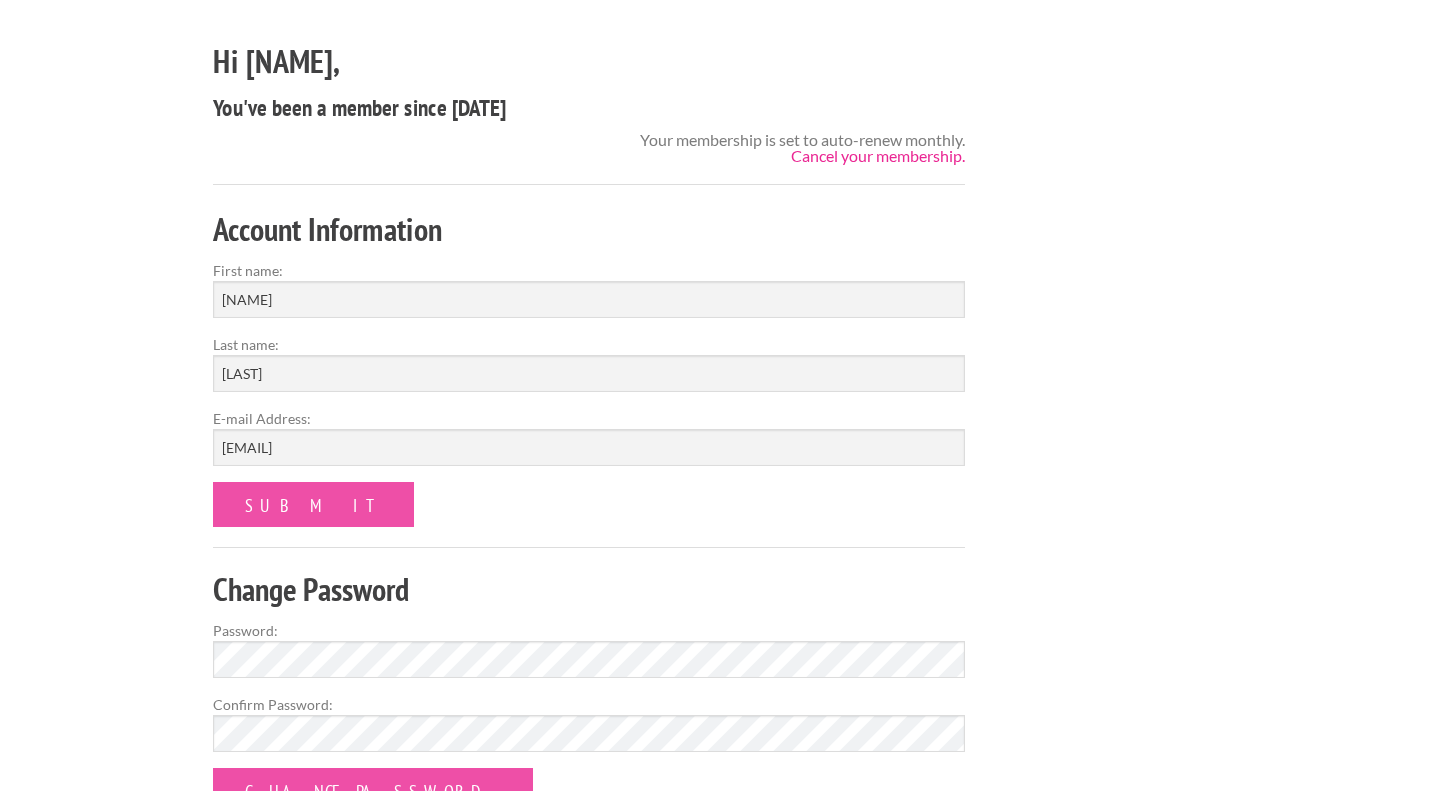 click on "Cancel your membership." at bounding box center (878, 155) 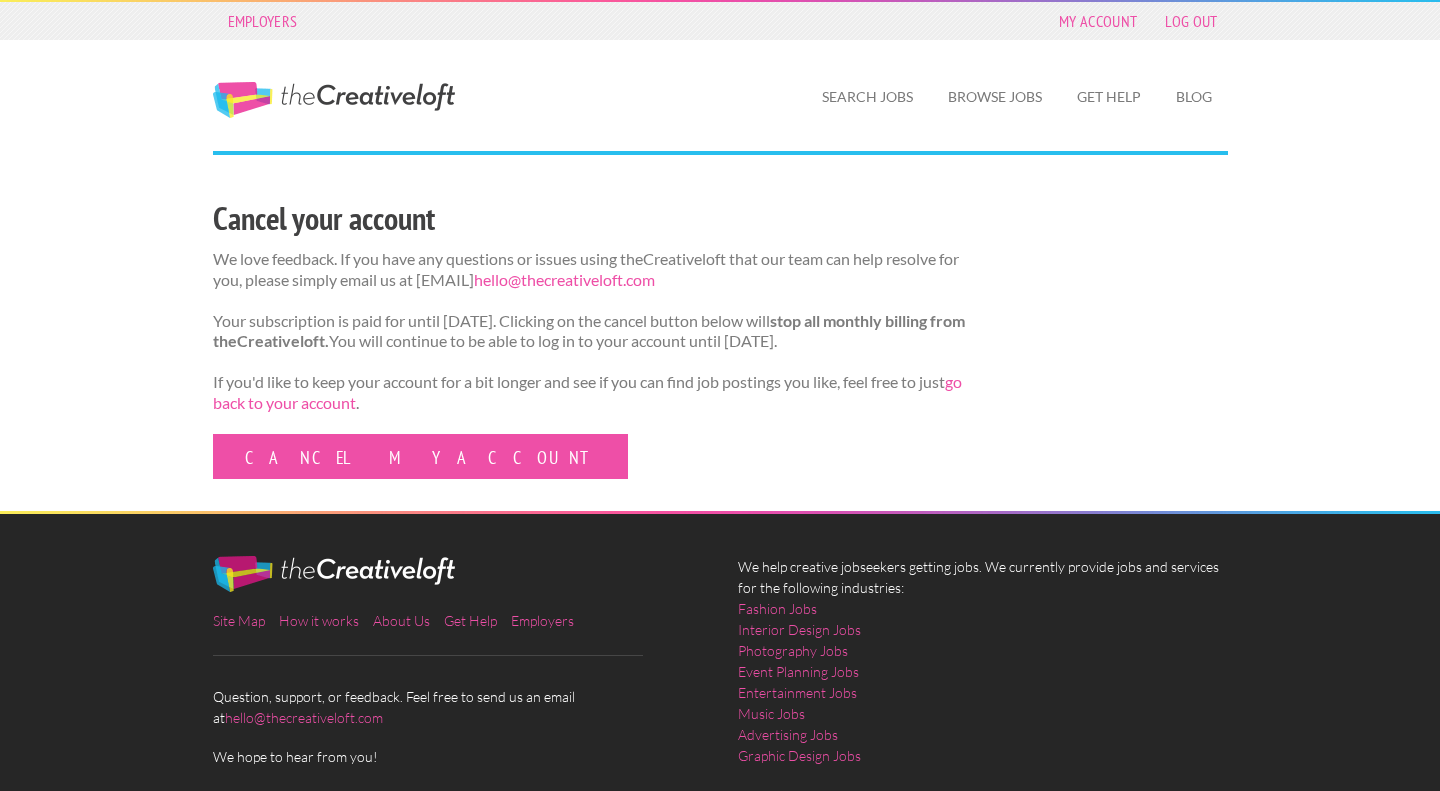 scroll, scrollTop: 0, scrollLeft: 0, axis: both 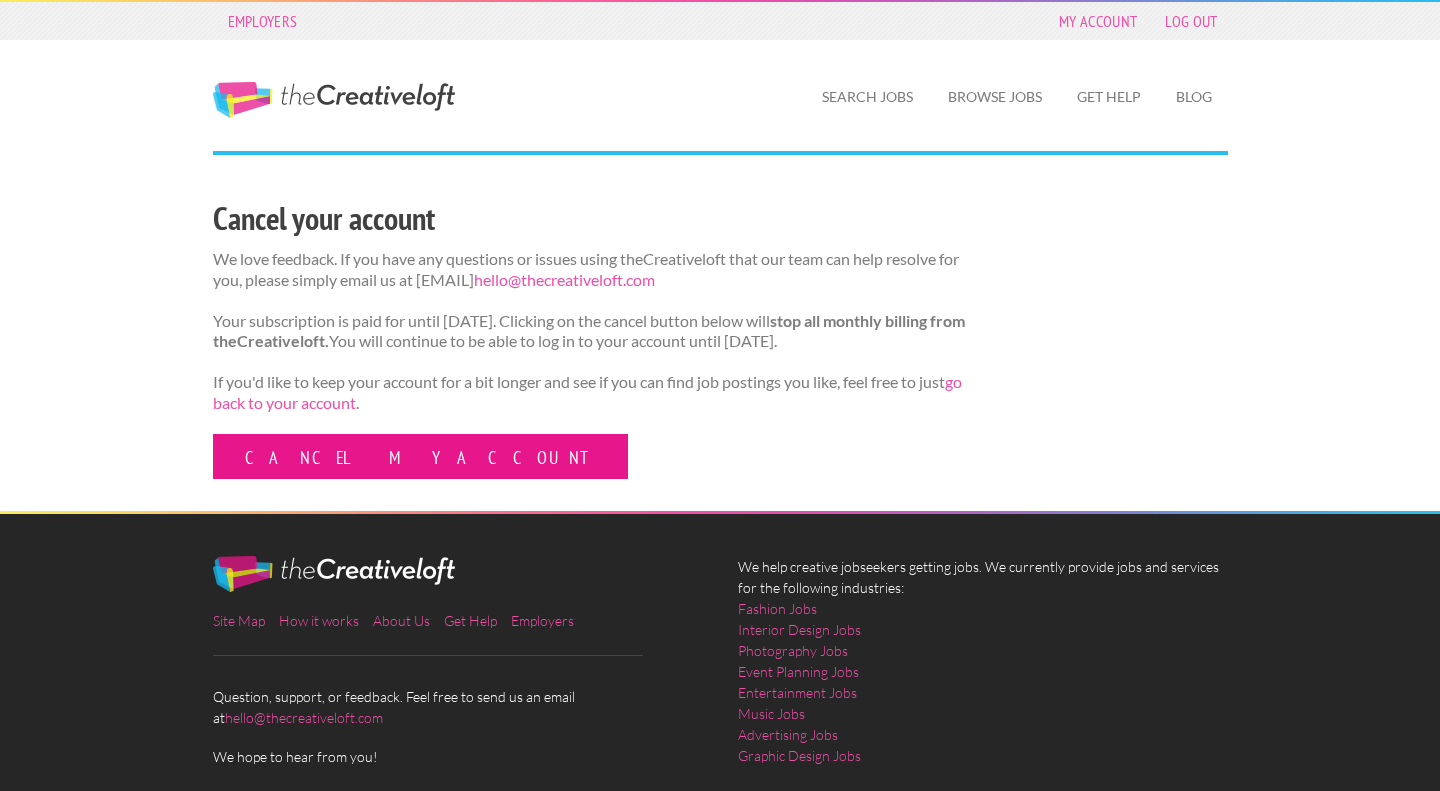 click on "Cancel my account" at bounding box center [420, 456] 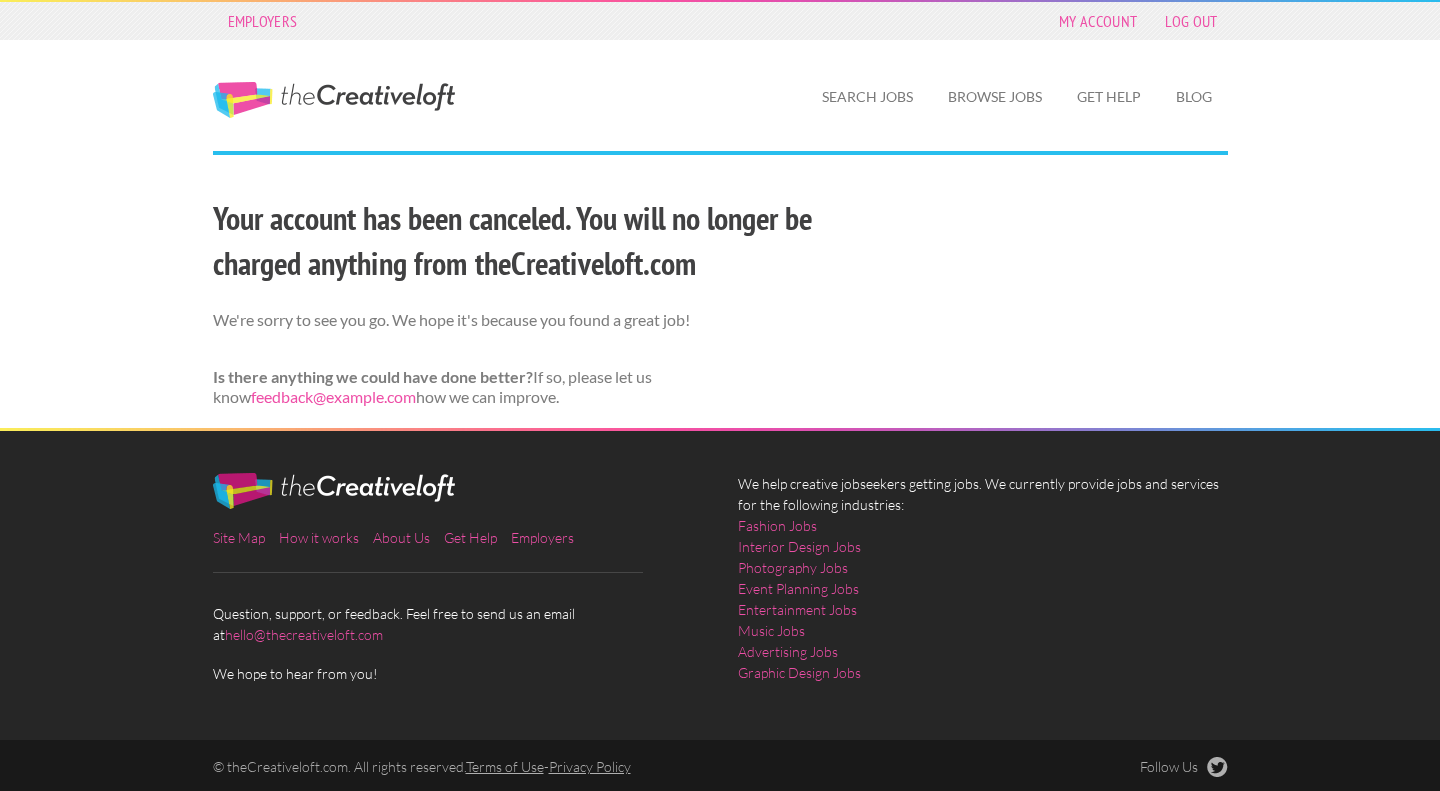 scroll, scrollTop: 0, scrollLeft: 0, axis: both 